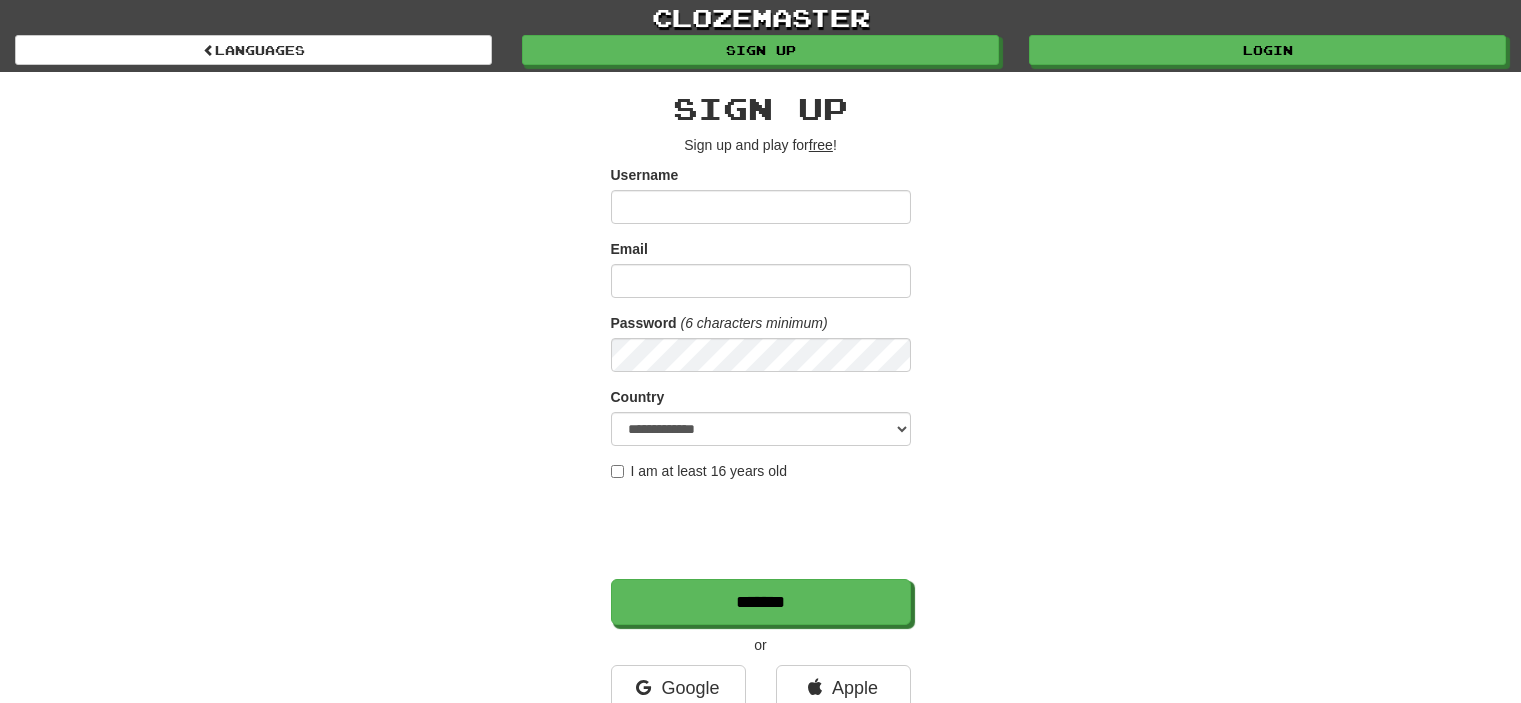 scroll, scrollTop: 0, scrollLeft: 0, axis: both 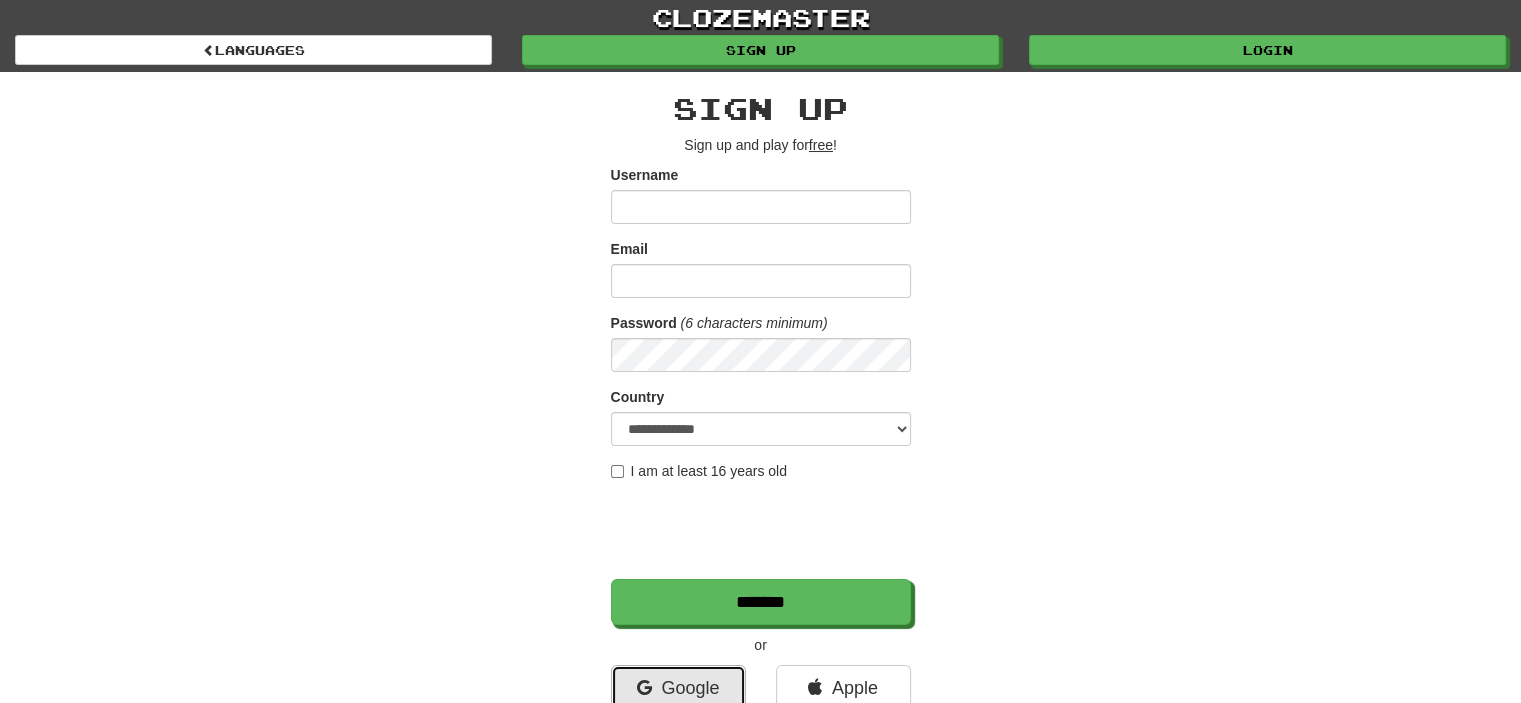 click on "Google" at bounding box center (678, 688) 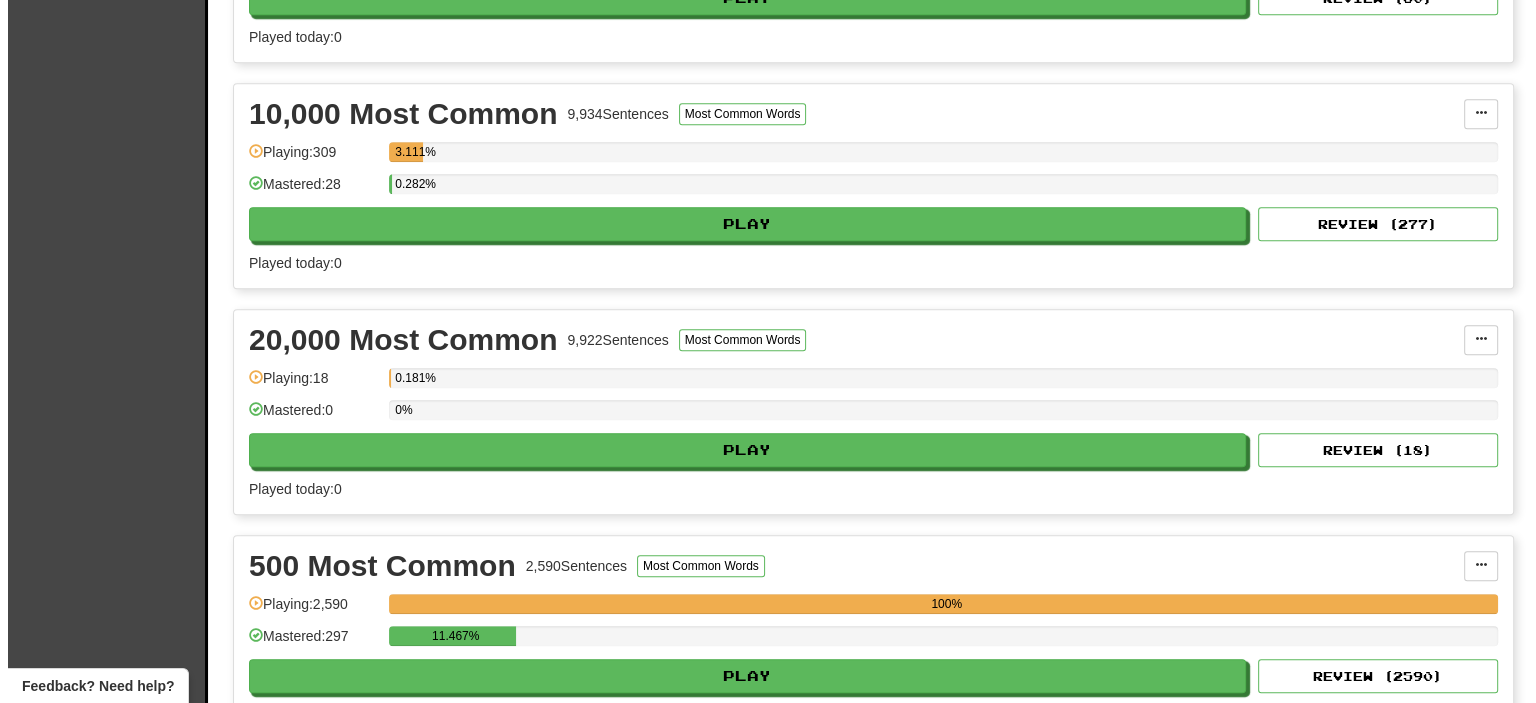 scroll, scrollTop: 900, scrollLeft: 0, axis: vertical 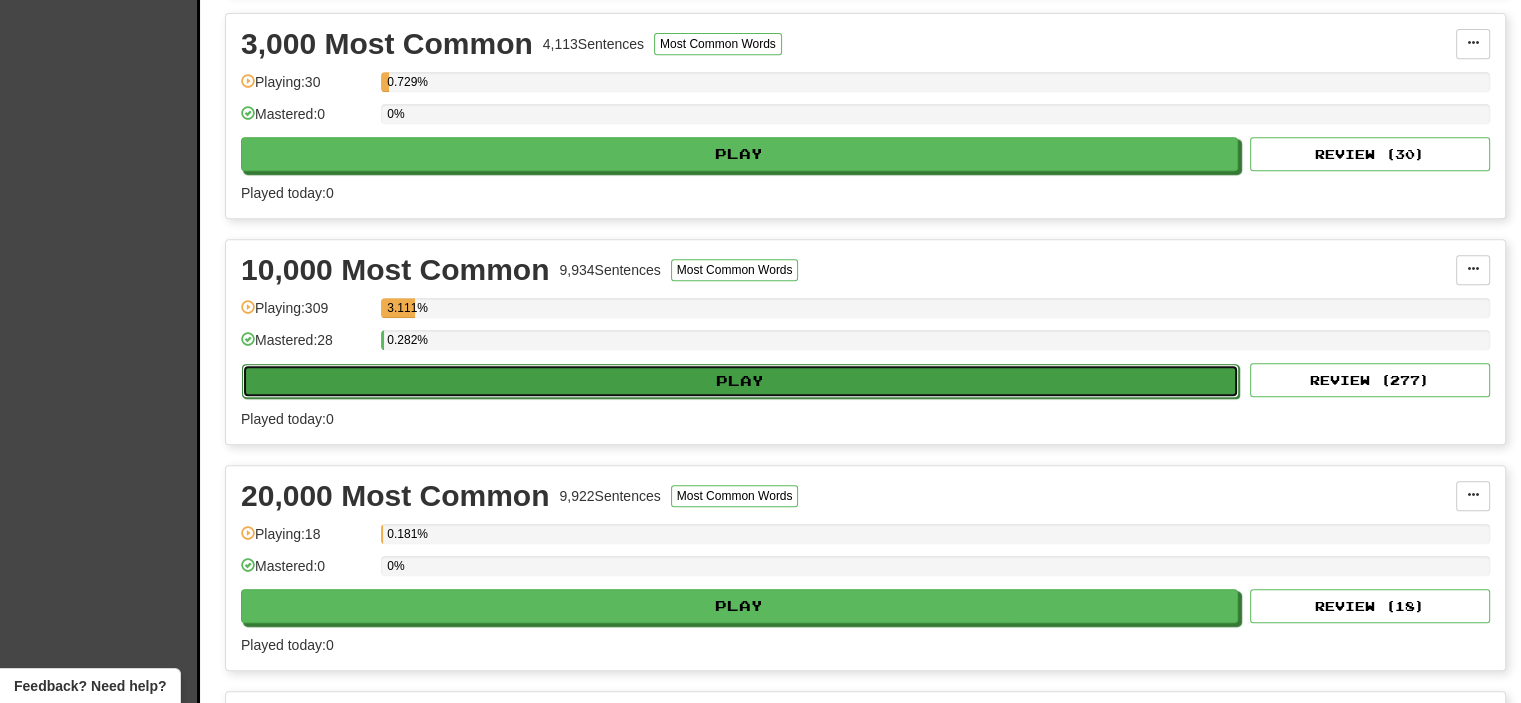 click on "Play" 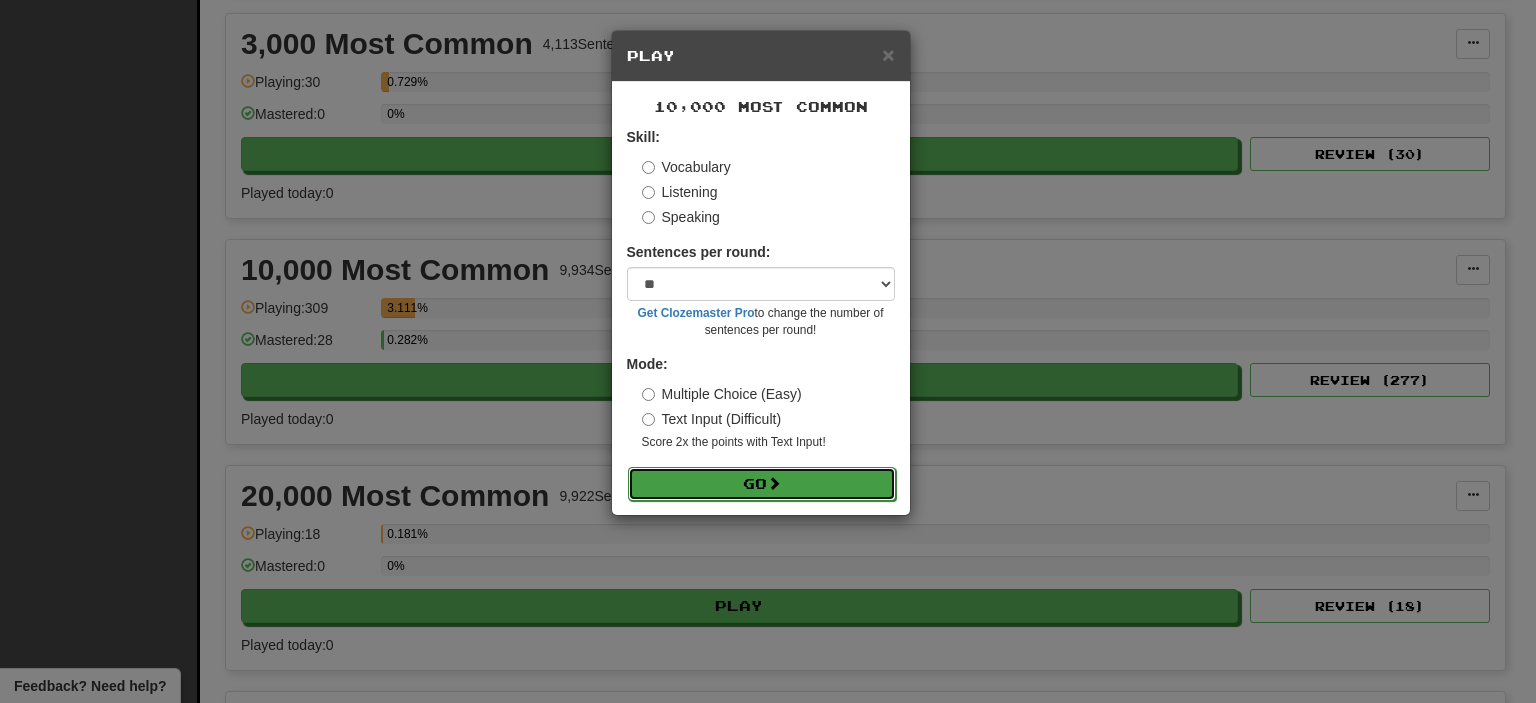 click on "Go" at bounding box center [762, 484] 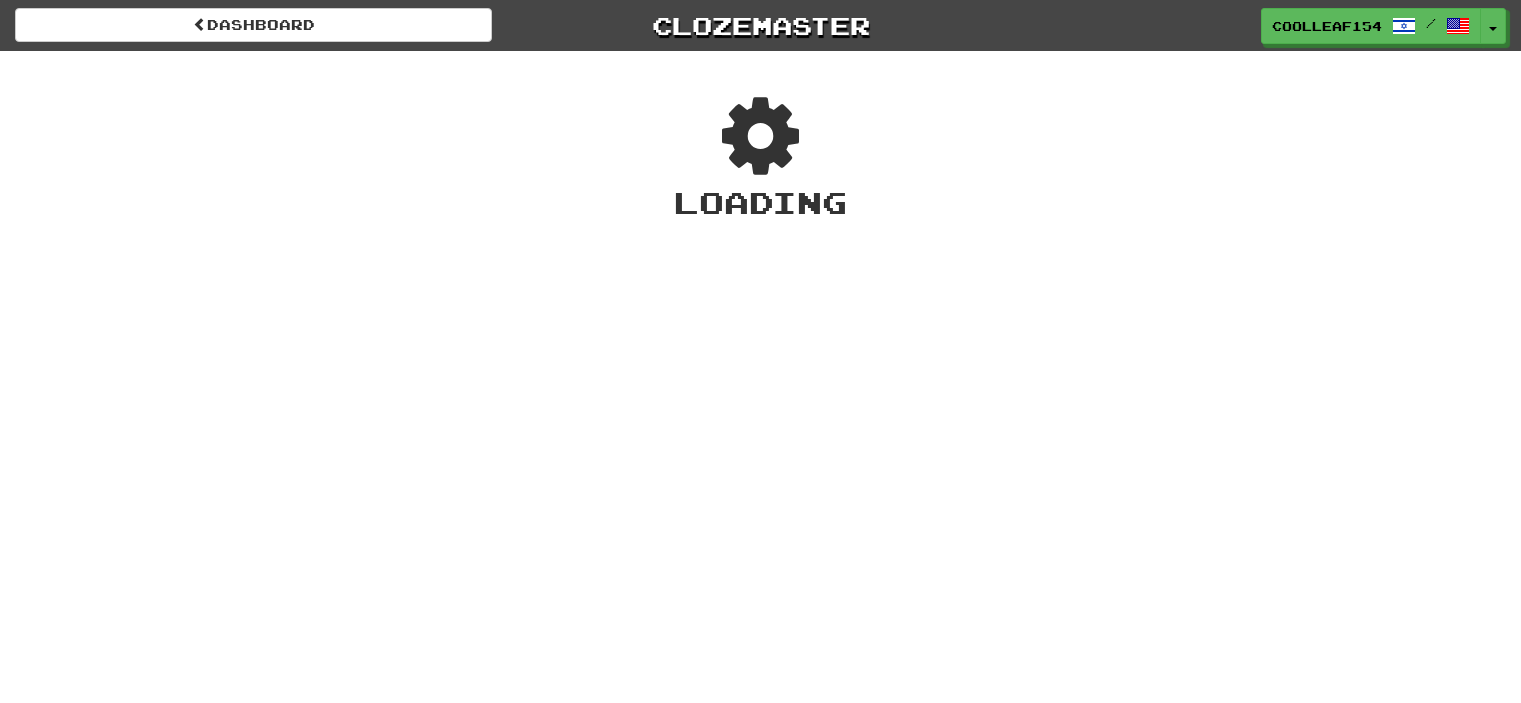 scroll, scrollTop: 0, scrollLeft: 0, axis: both 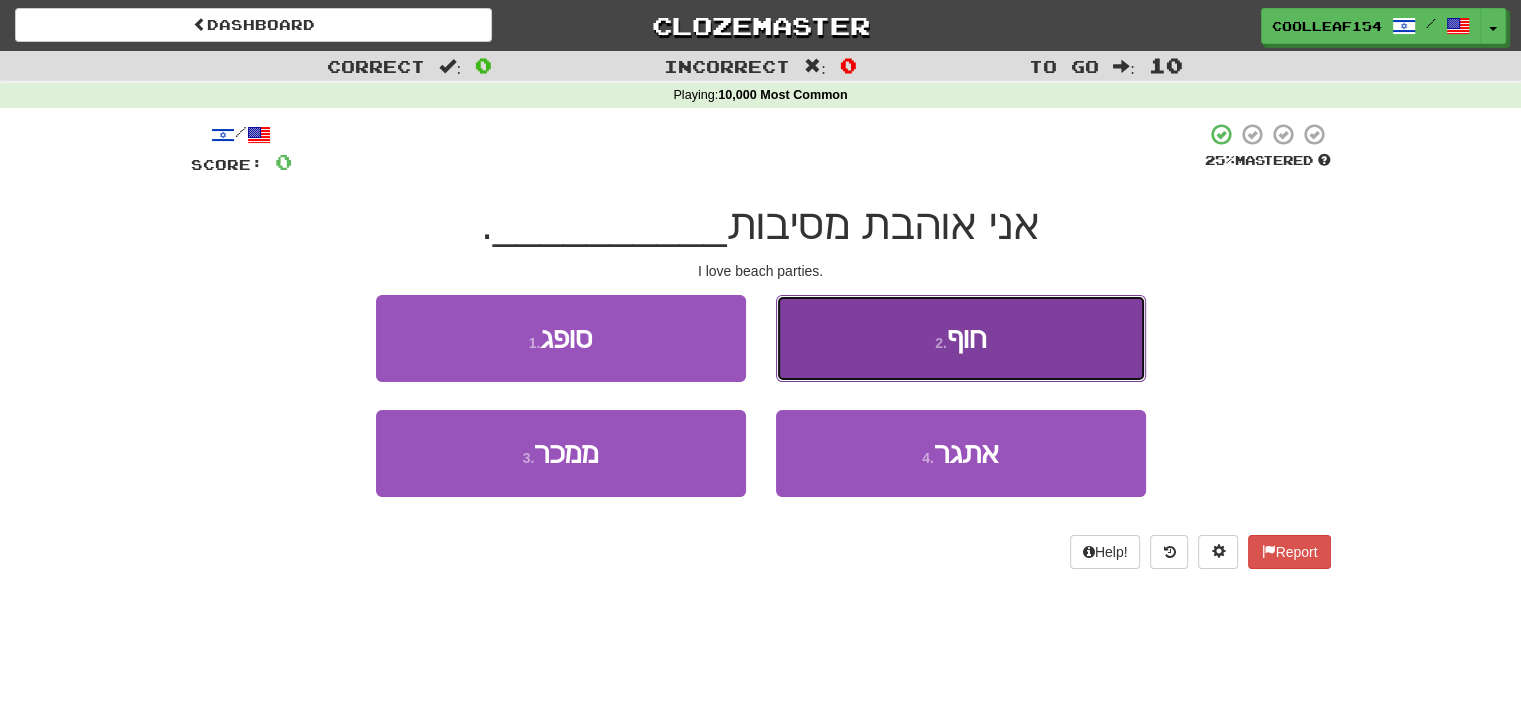 click on "2 .  חוף" at bounding box center (961, 338) 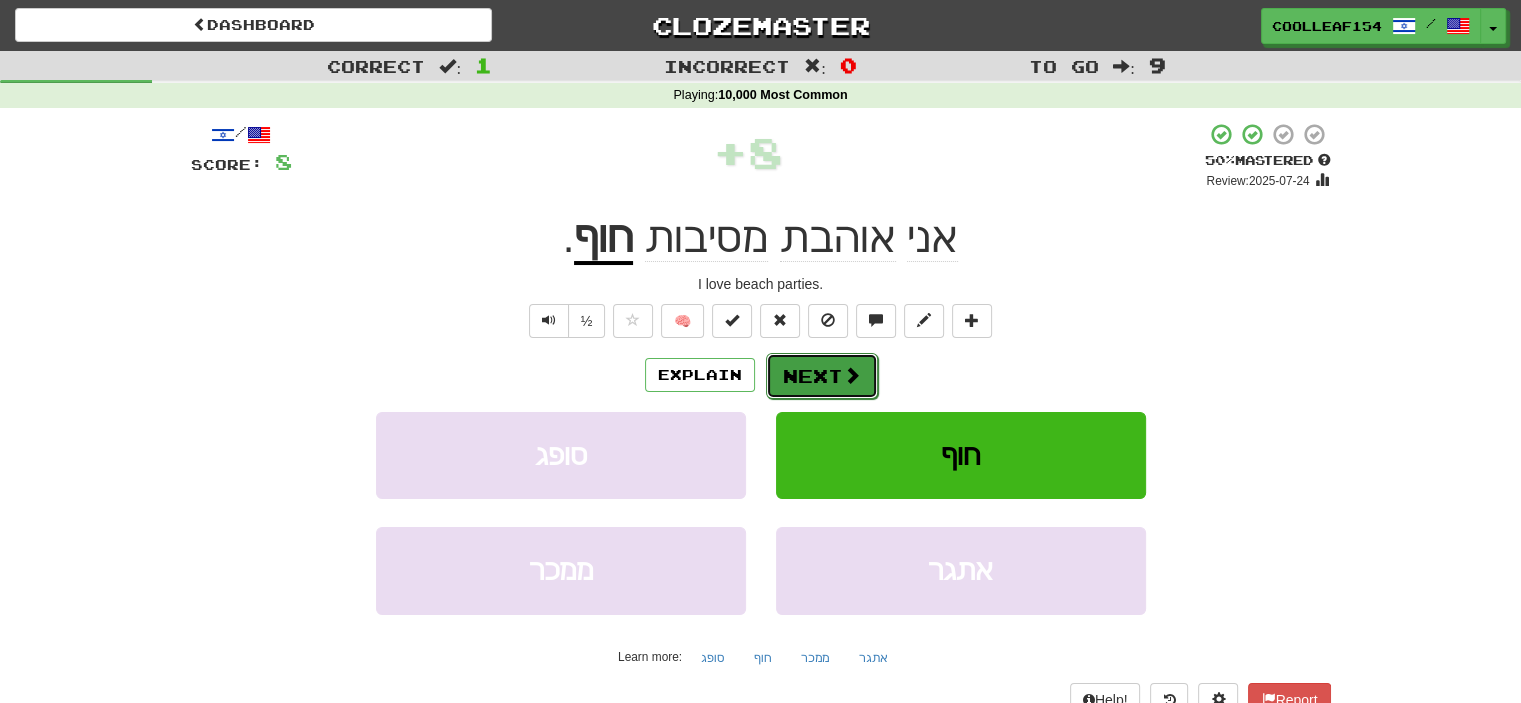 click on "Next" at bounding box center (822, 376) 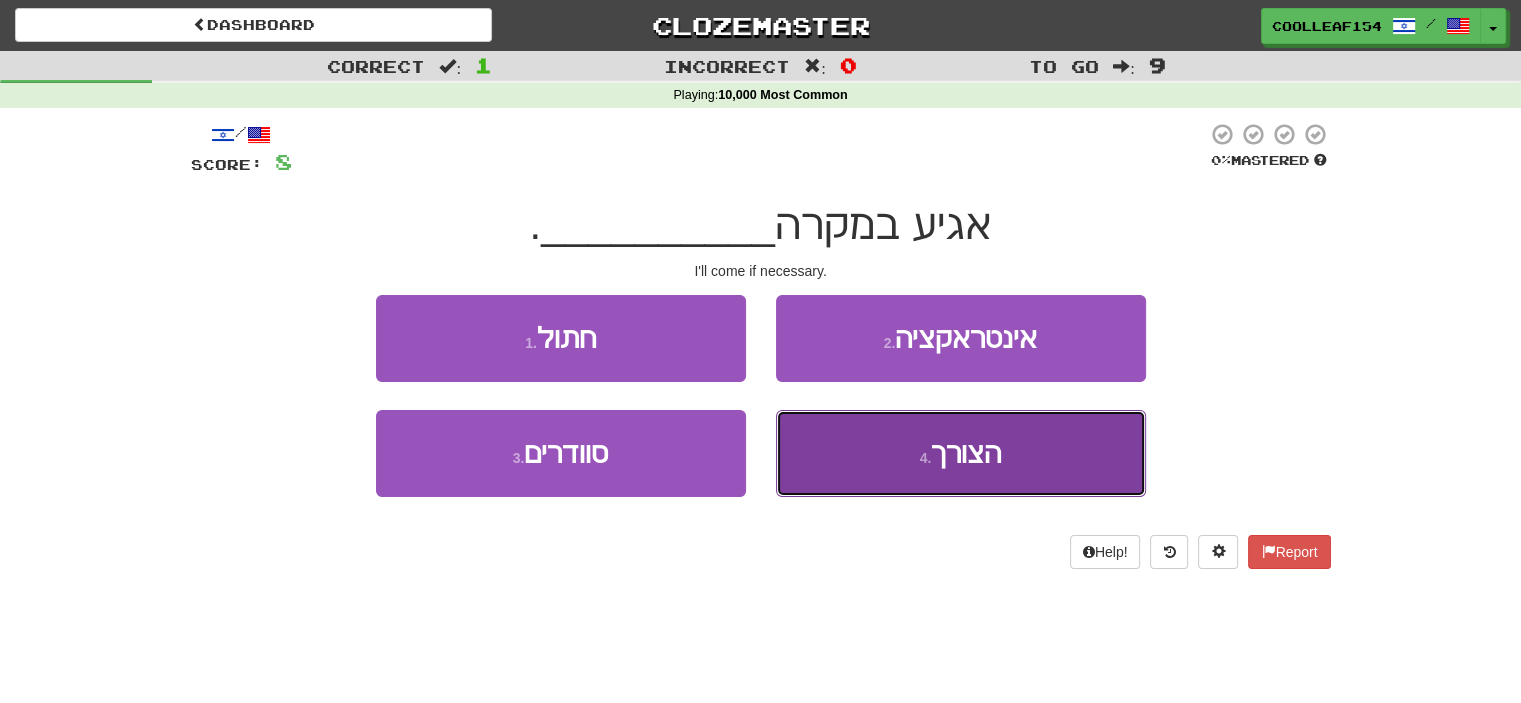 click on "4 .  הצורך" at bounding box center [961, 453] 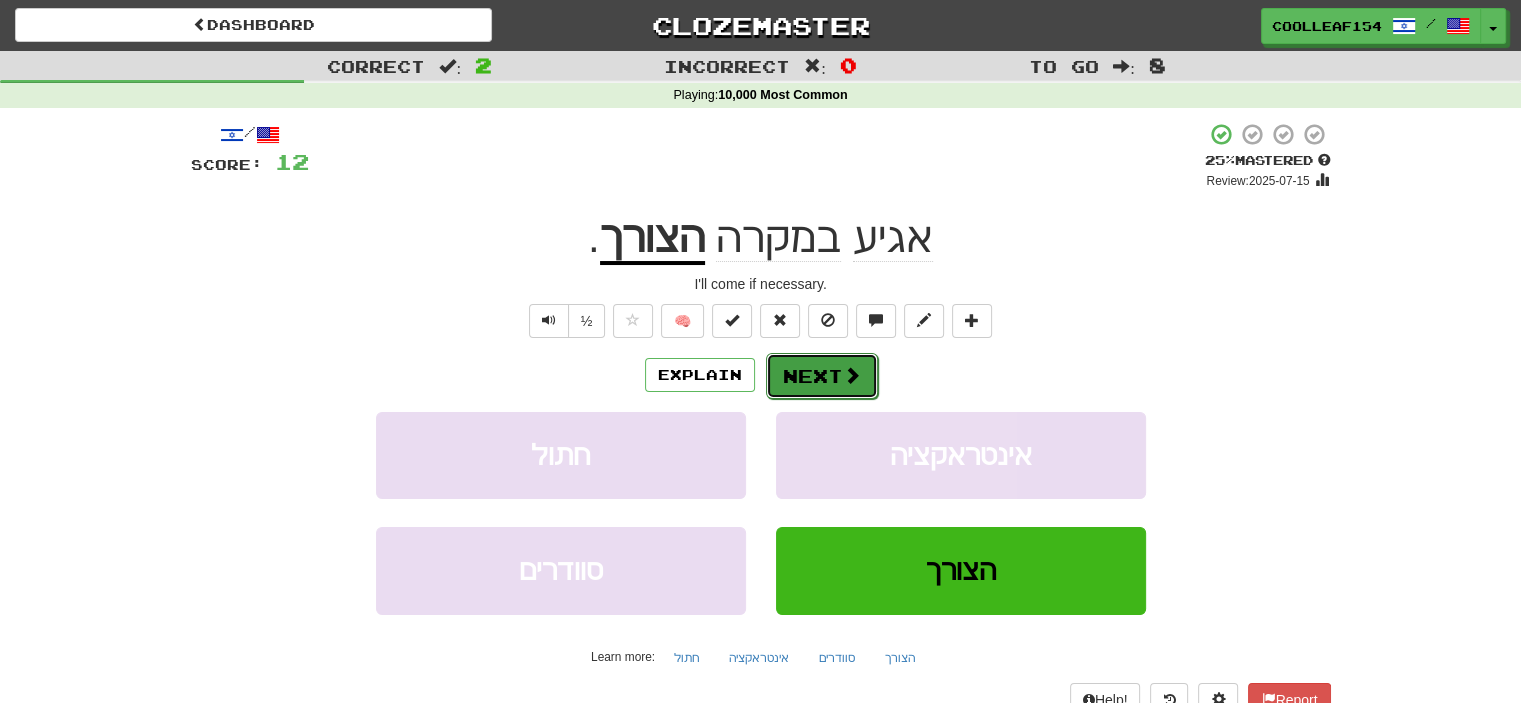 click on "Next" at bounding box center [822, 376] 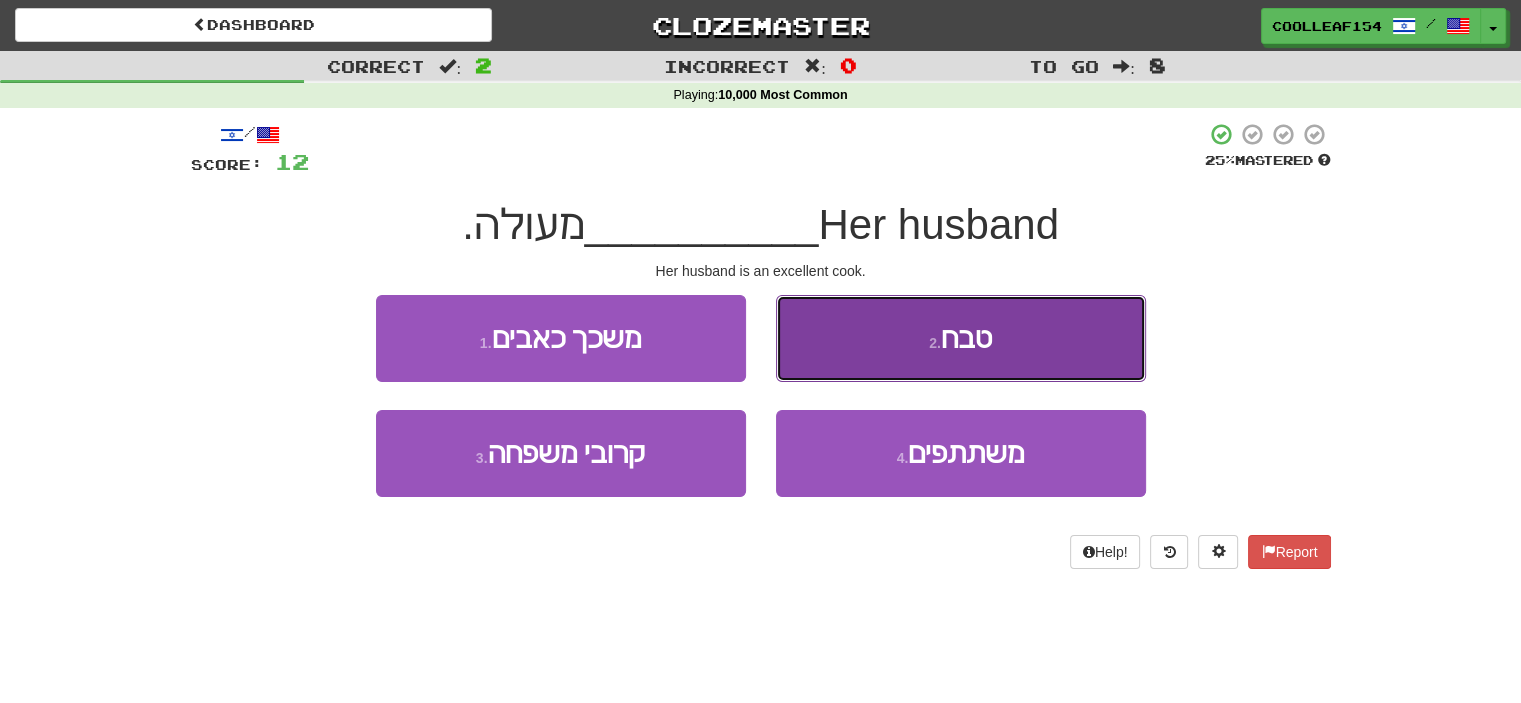 click on "2 .  טבח" at bounding box center (961, 338) 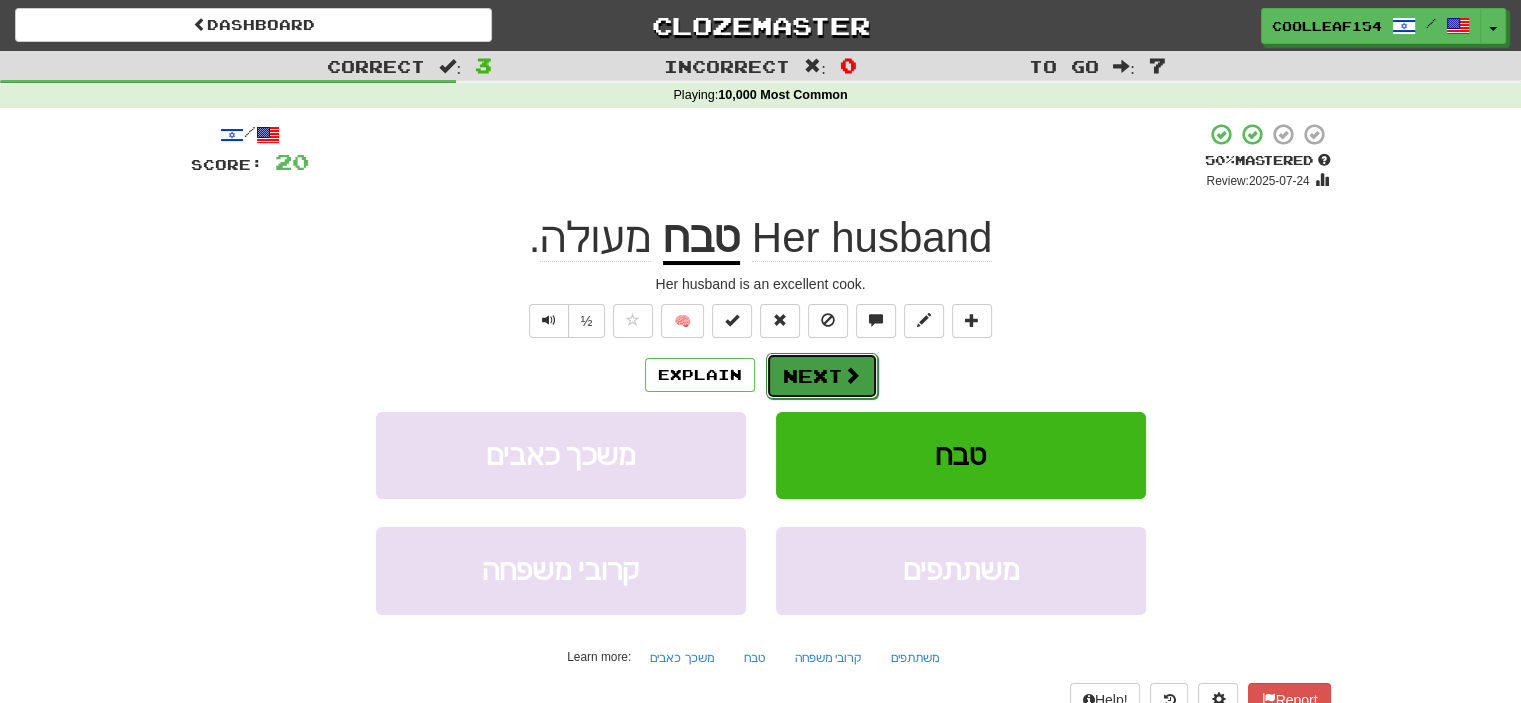 click at bounding box center [852, 375] 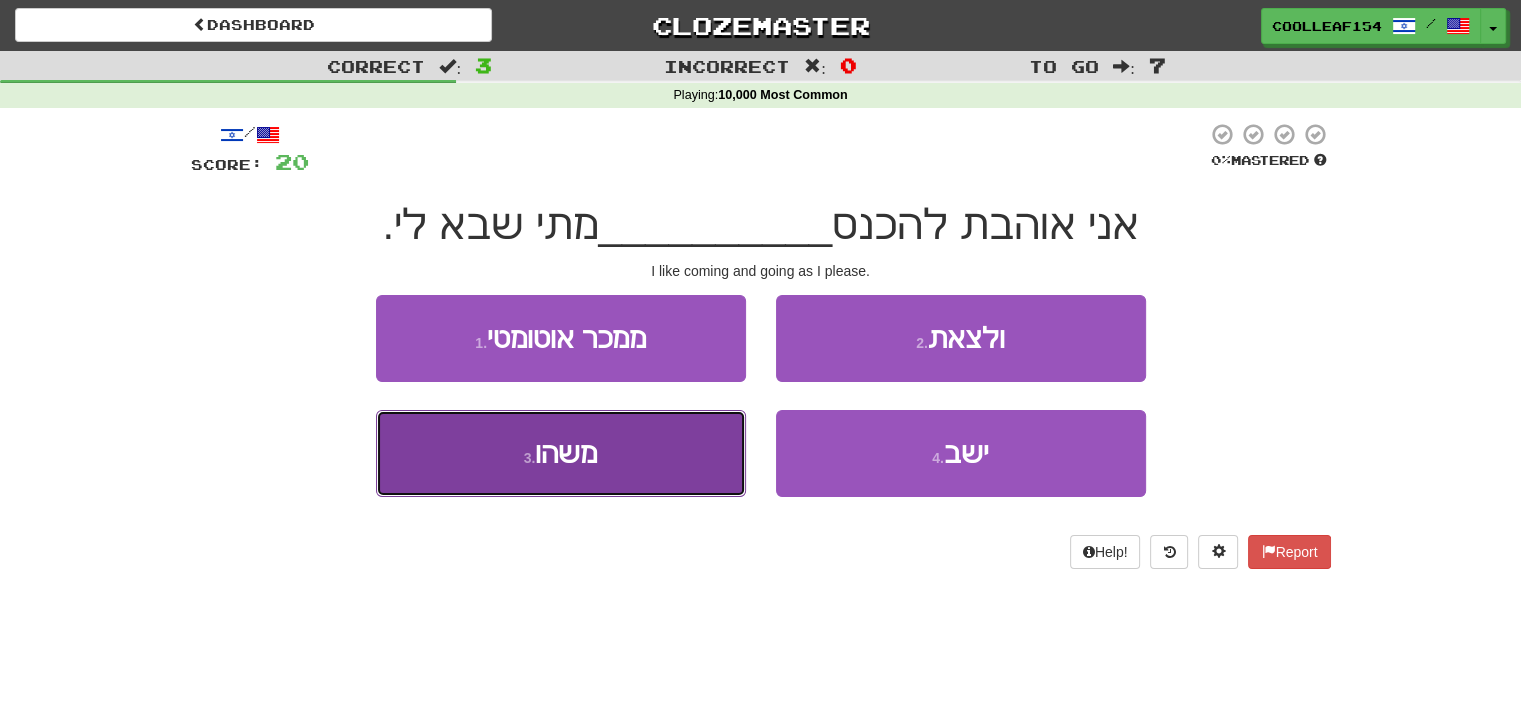 click on "3 .  משהו" at bounding box center (561, 453) 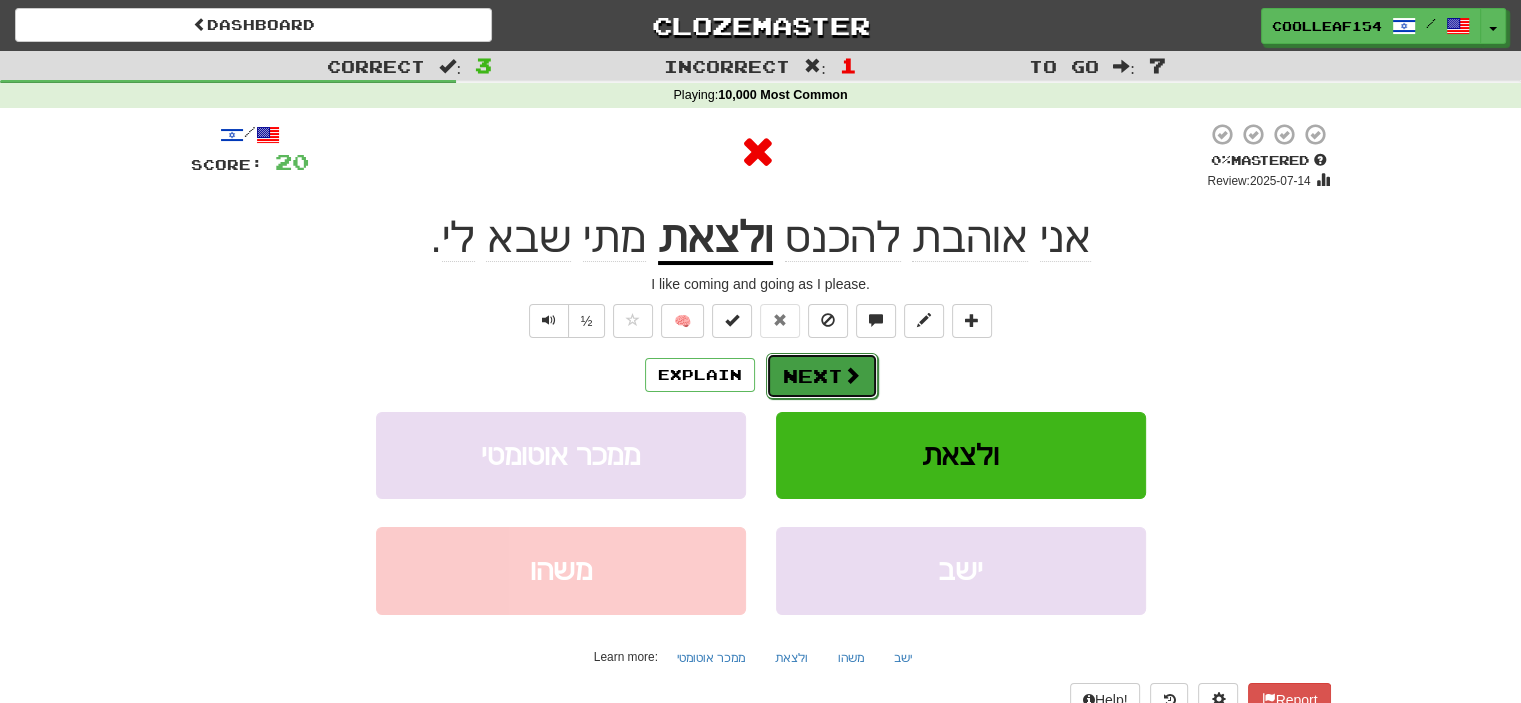 click on "Next" at bounding box center [822, 376] 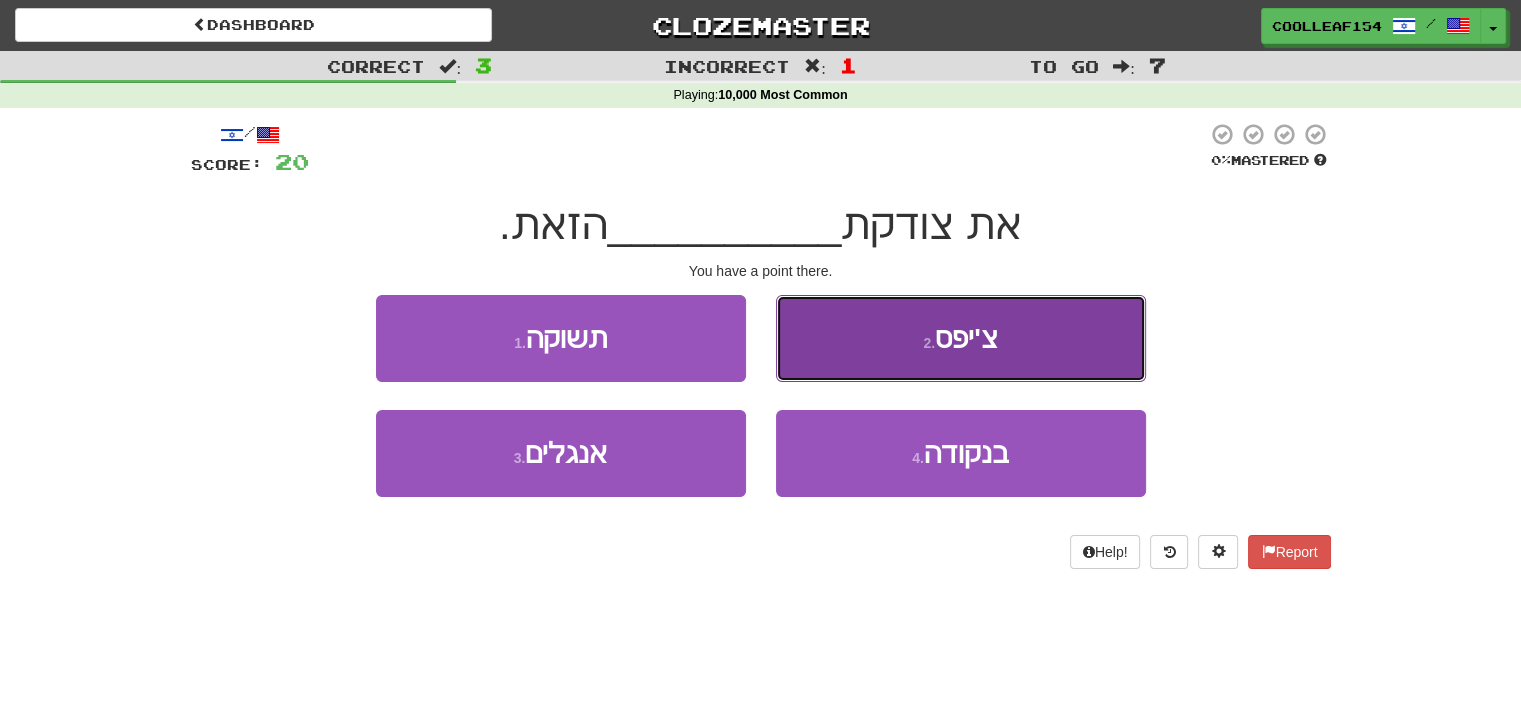 click on "2 .  צ'יפס" at bounding box center [961, 338] 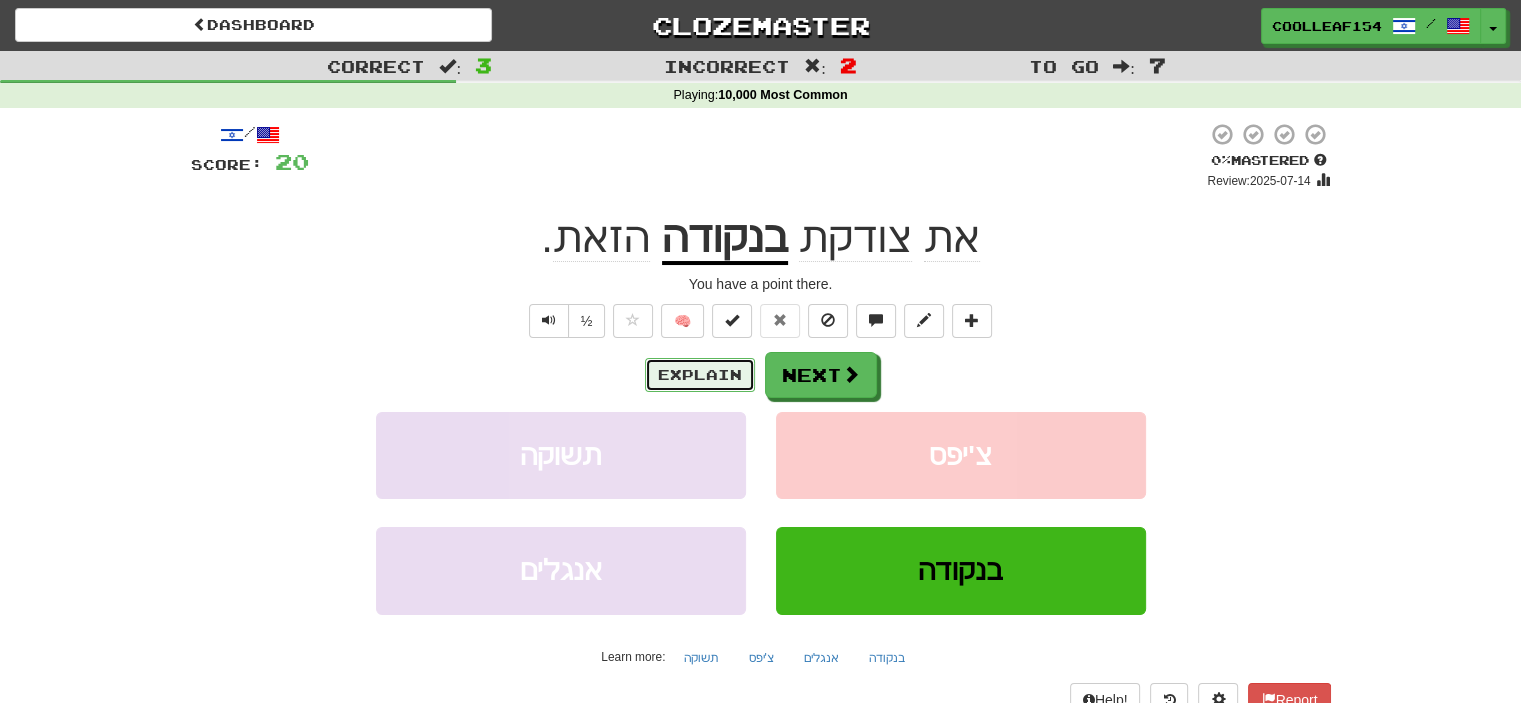 click on "Explain" at bounding box center [700, 375] 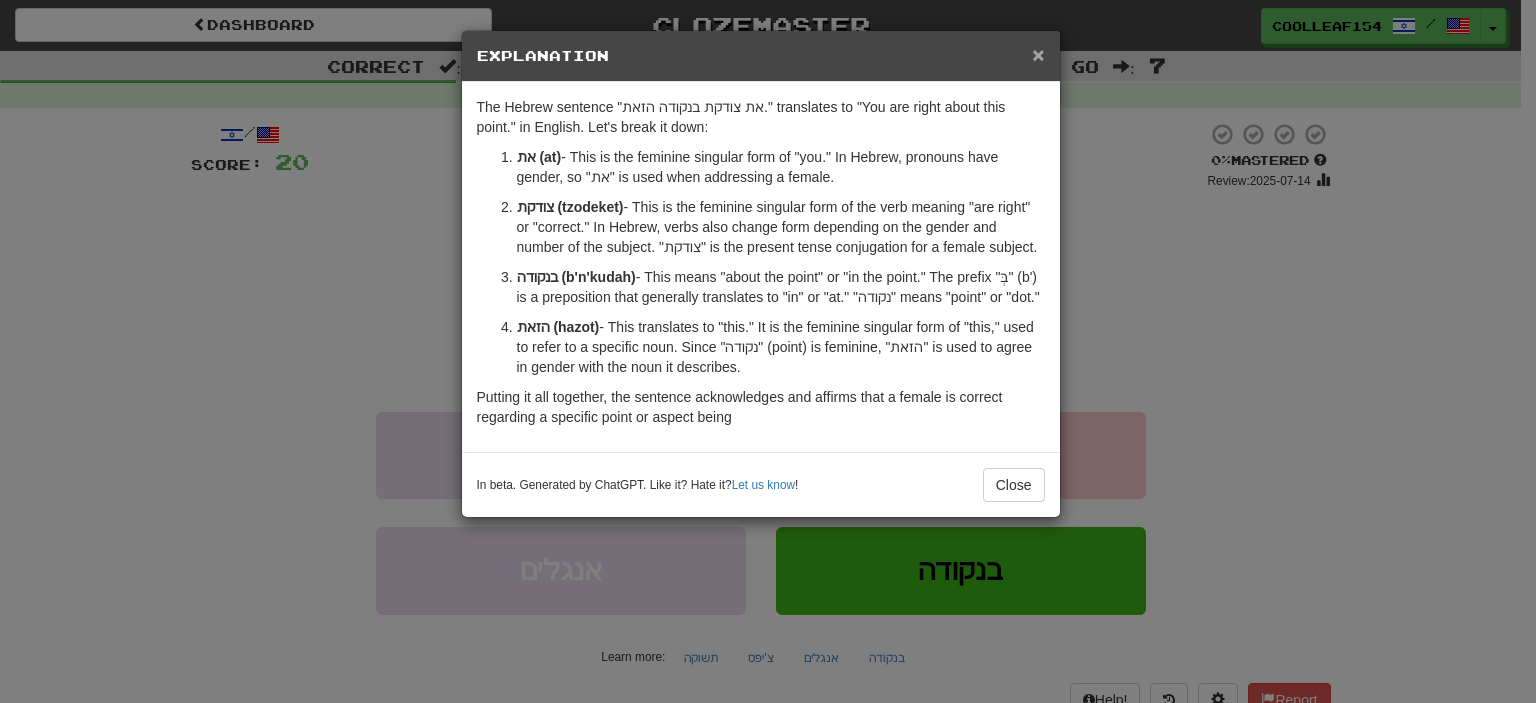 click on "×" at bounding box center [1038, 54] 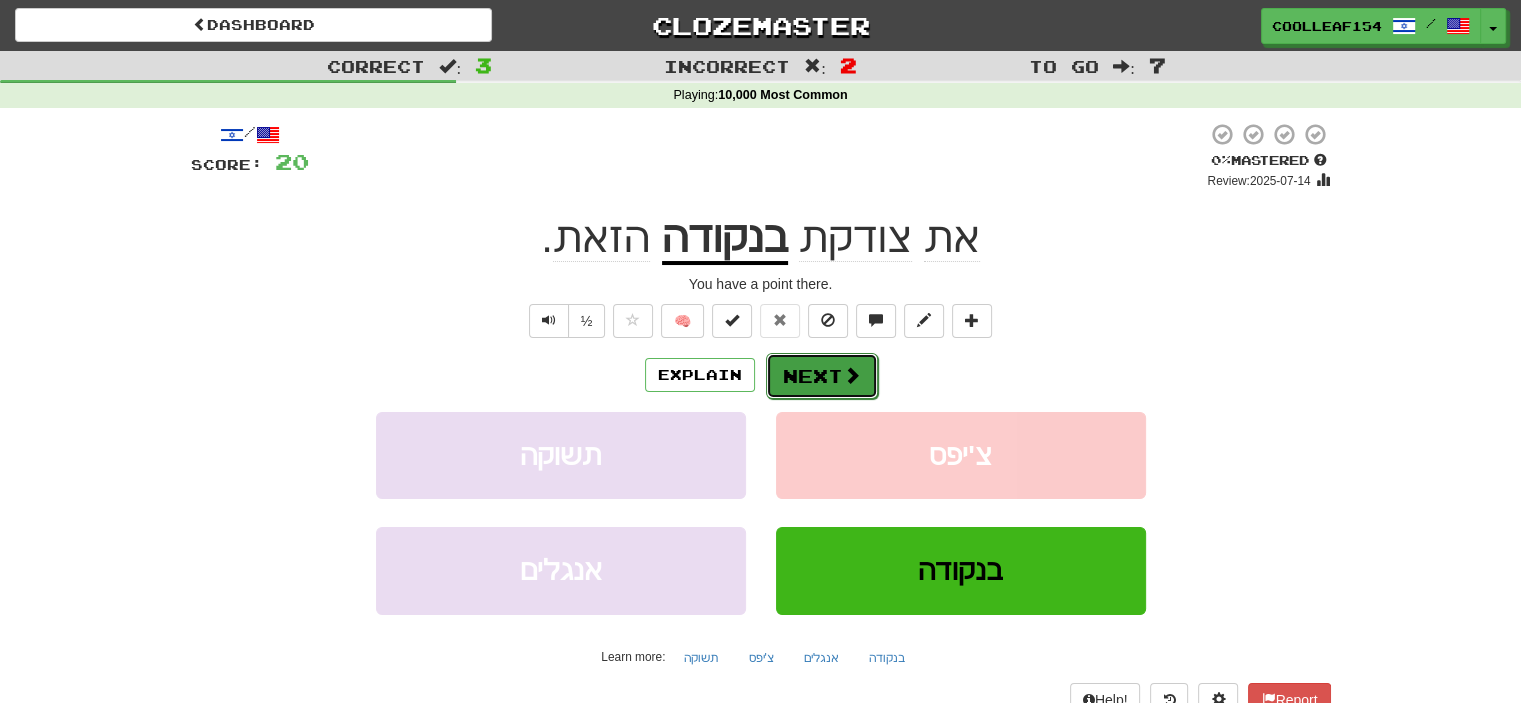 click on "Next" at bounding box center [822, 376] 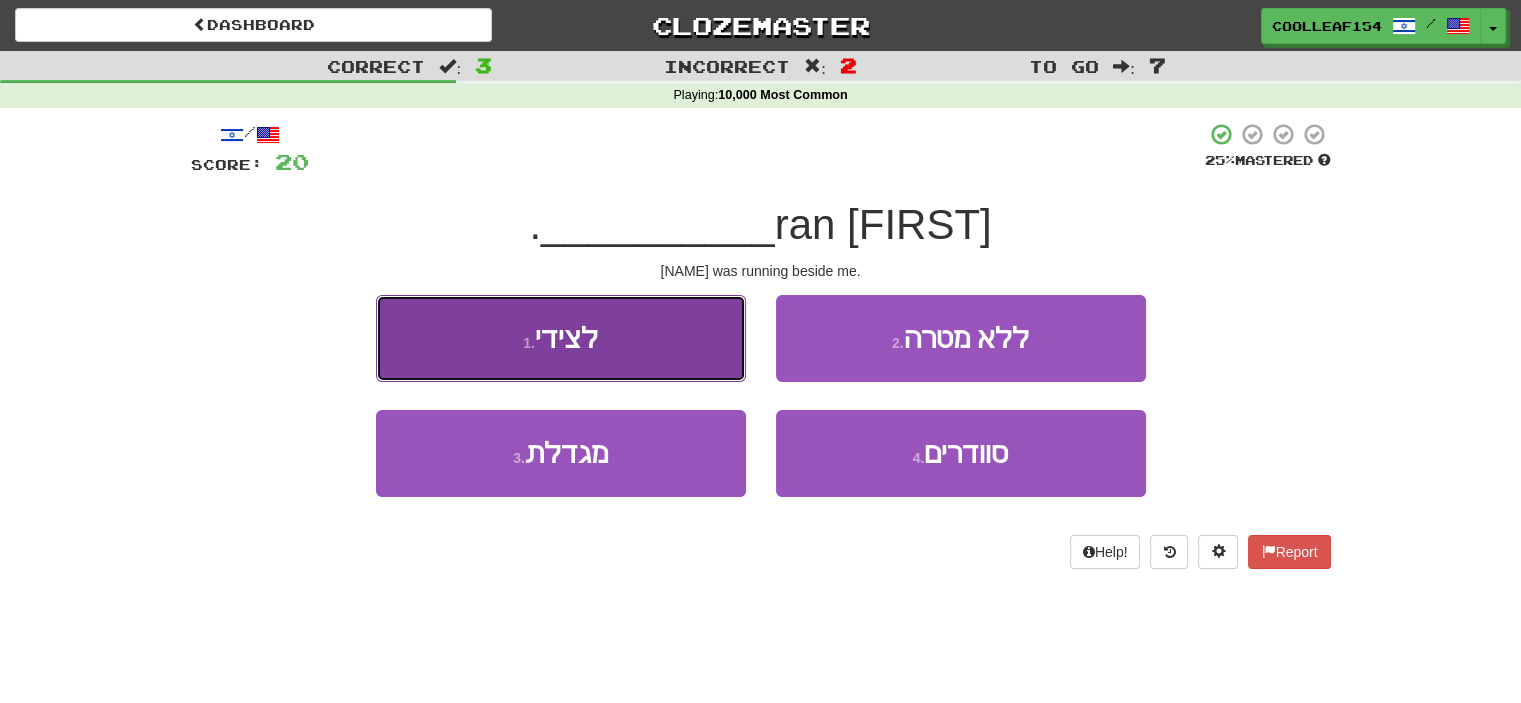 click on "1 .  לצידי" at bounding box center [561, 338] 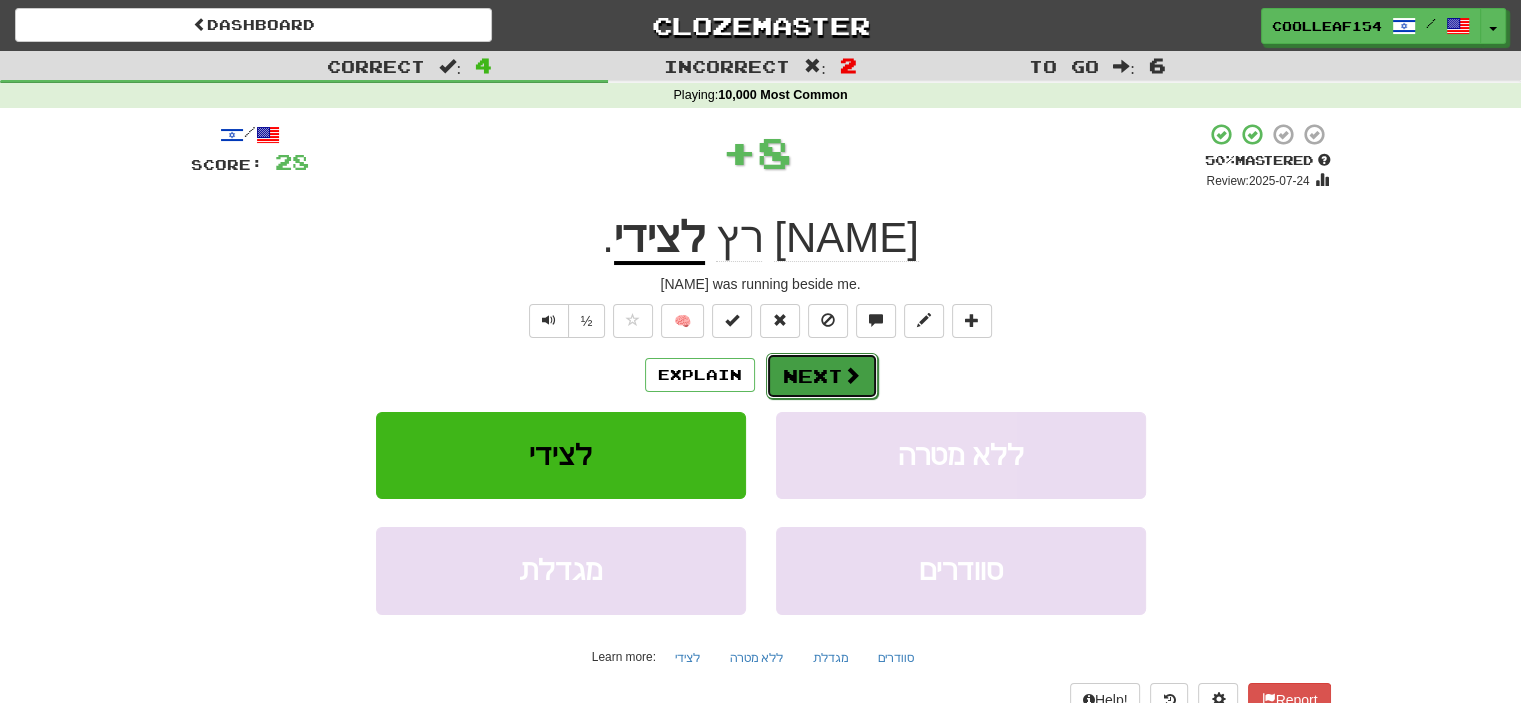click on "Next" at bounding box center [822, 376] 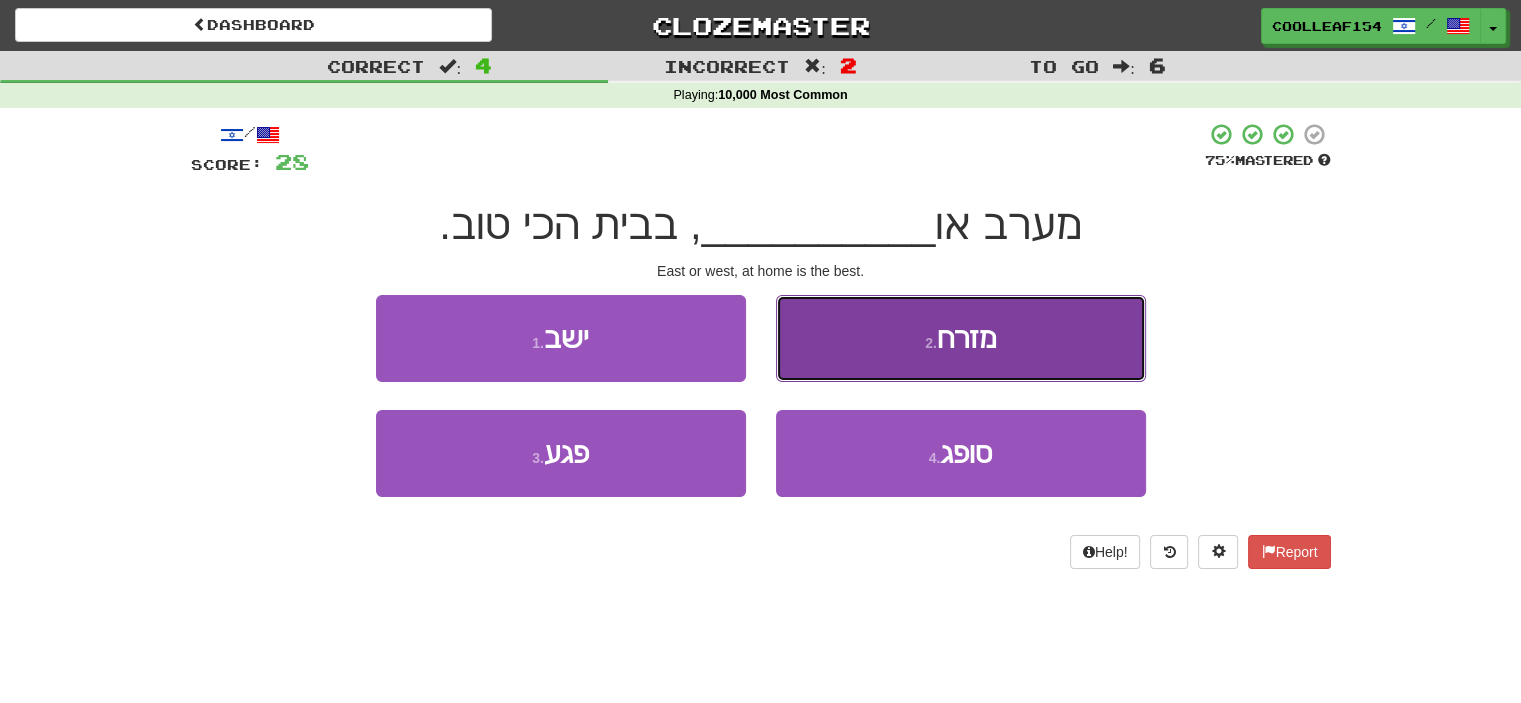 click on "2 .  מזרח" at bounding box center [961, 338] 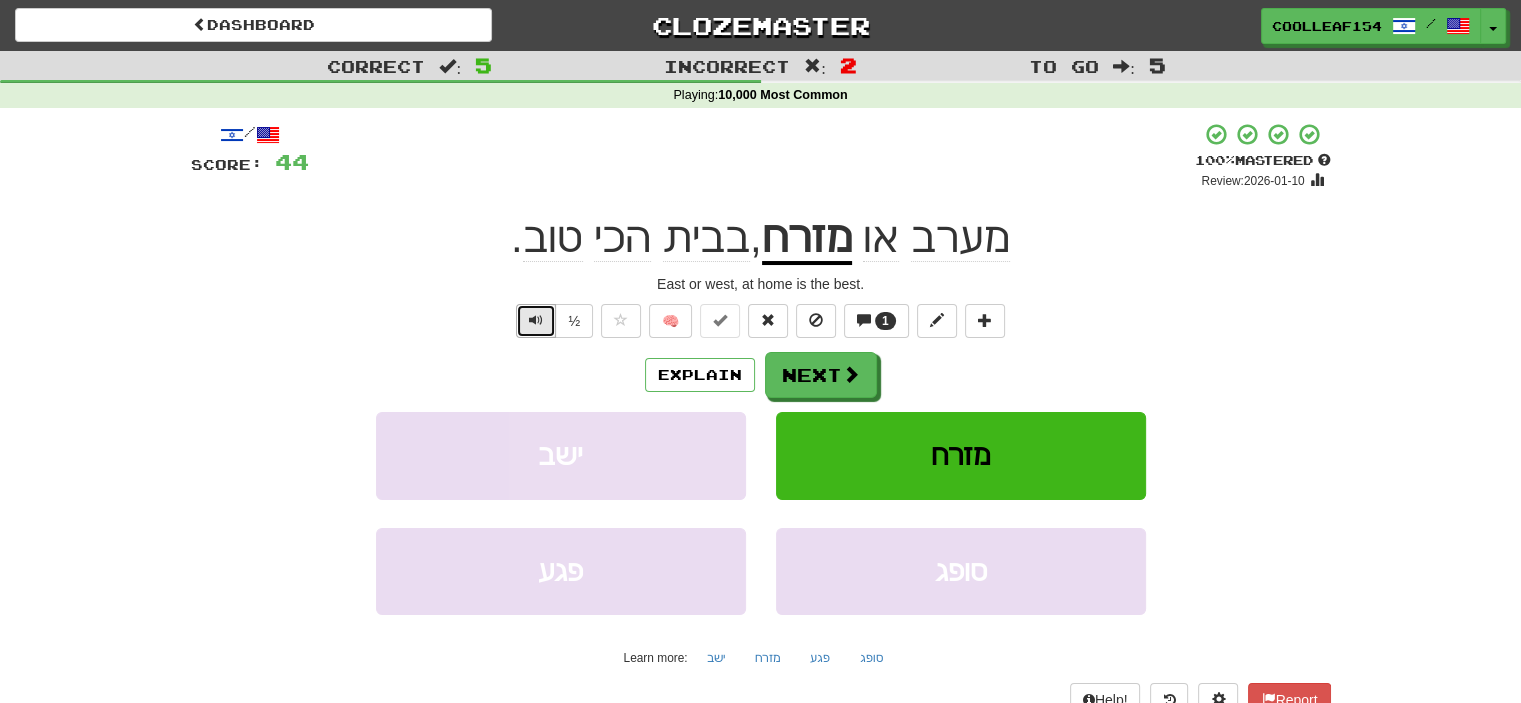 click at bounding box center (536, 320) 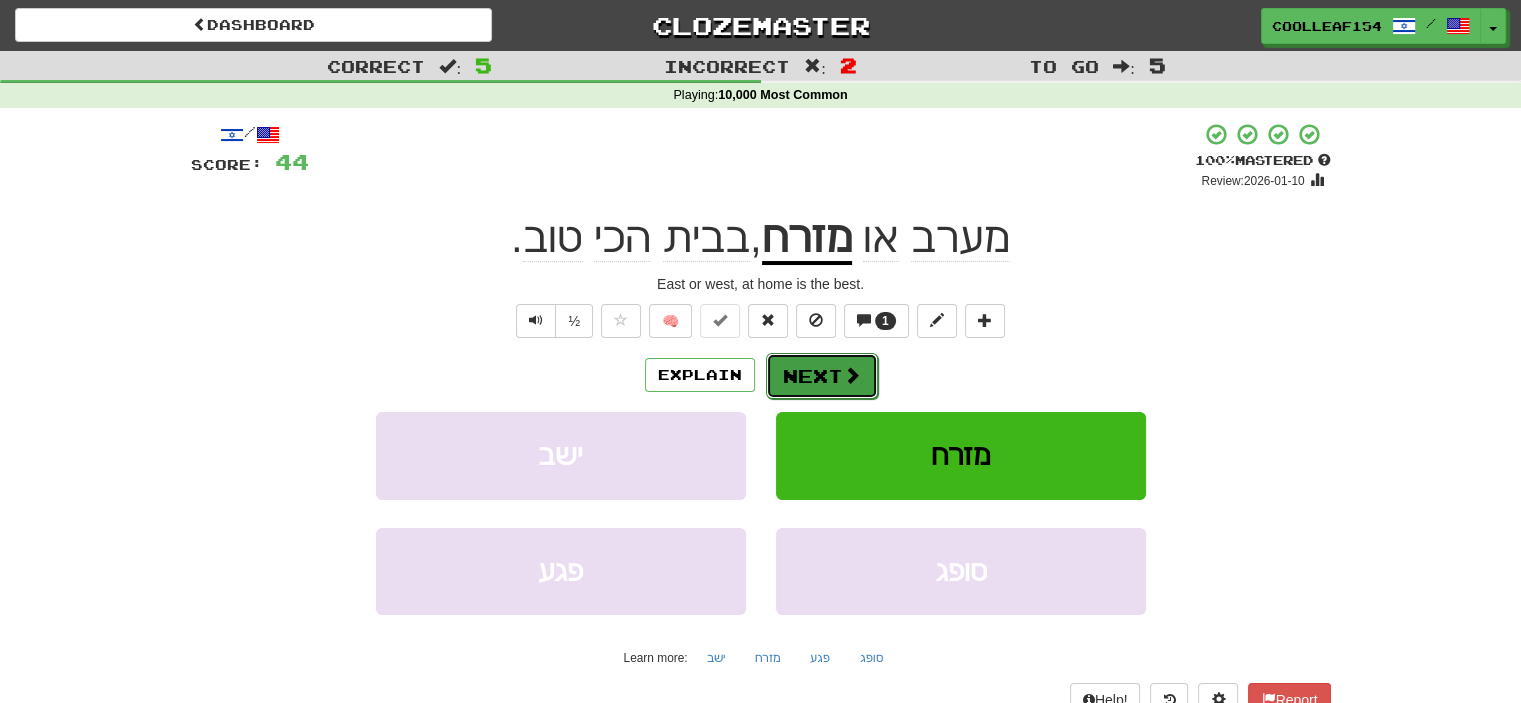 click on "Next" at bounding box center [822, 376] 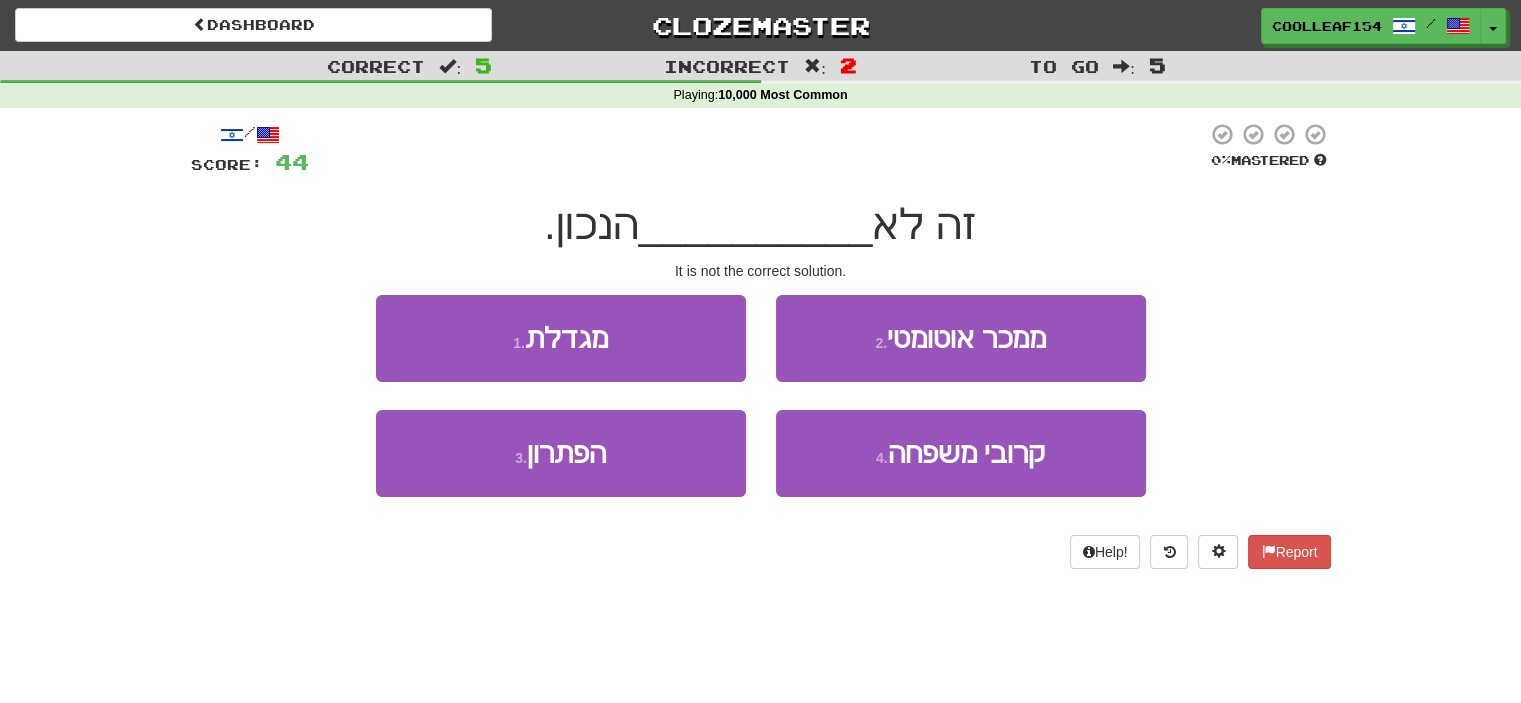 drag, startPoint x: 817, startPoint y: 363, endPoint x: 1308, endPoint y: 299, distance: 495.1535 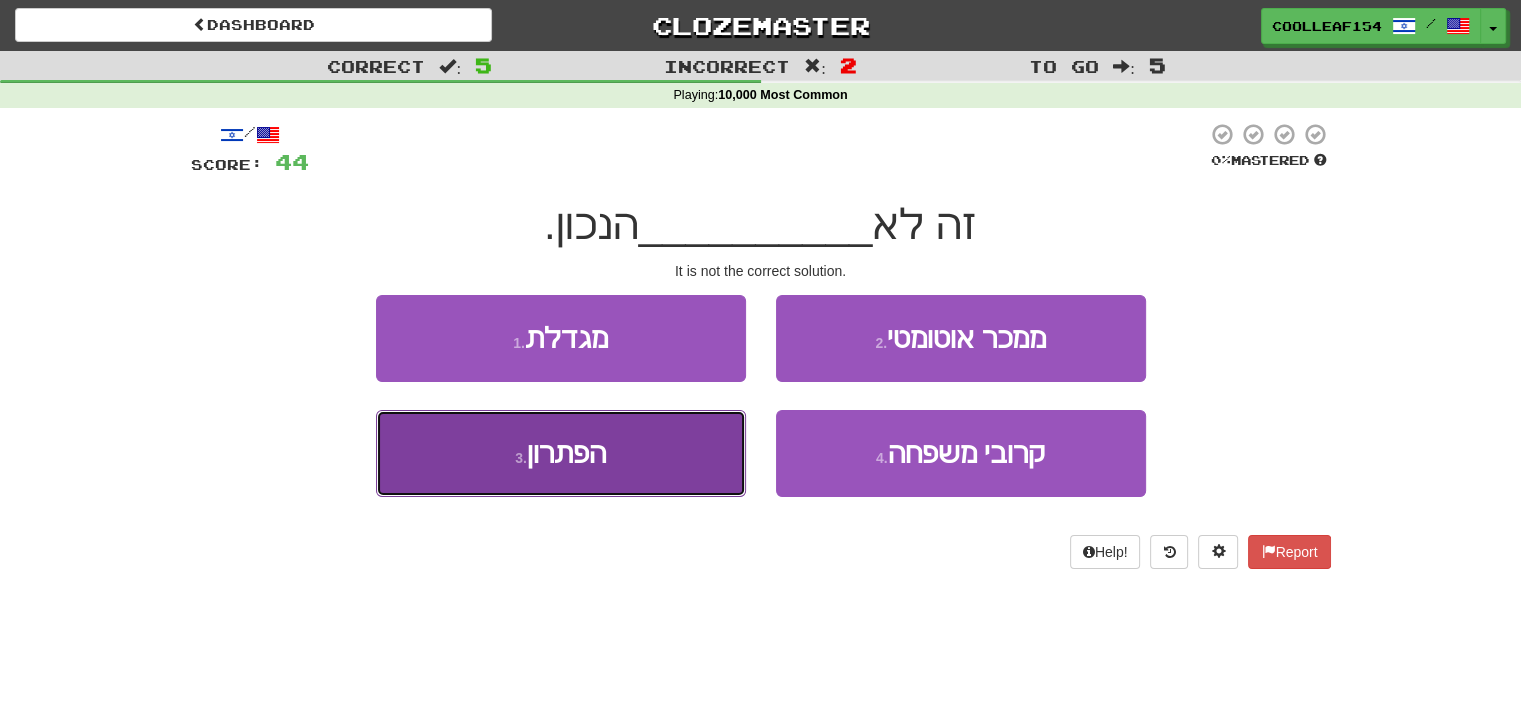 click on "3 .  הפתרון" at bounding box center [561, 453] 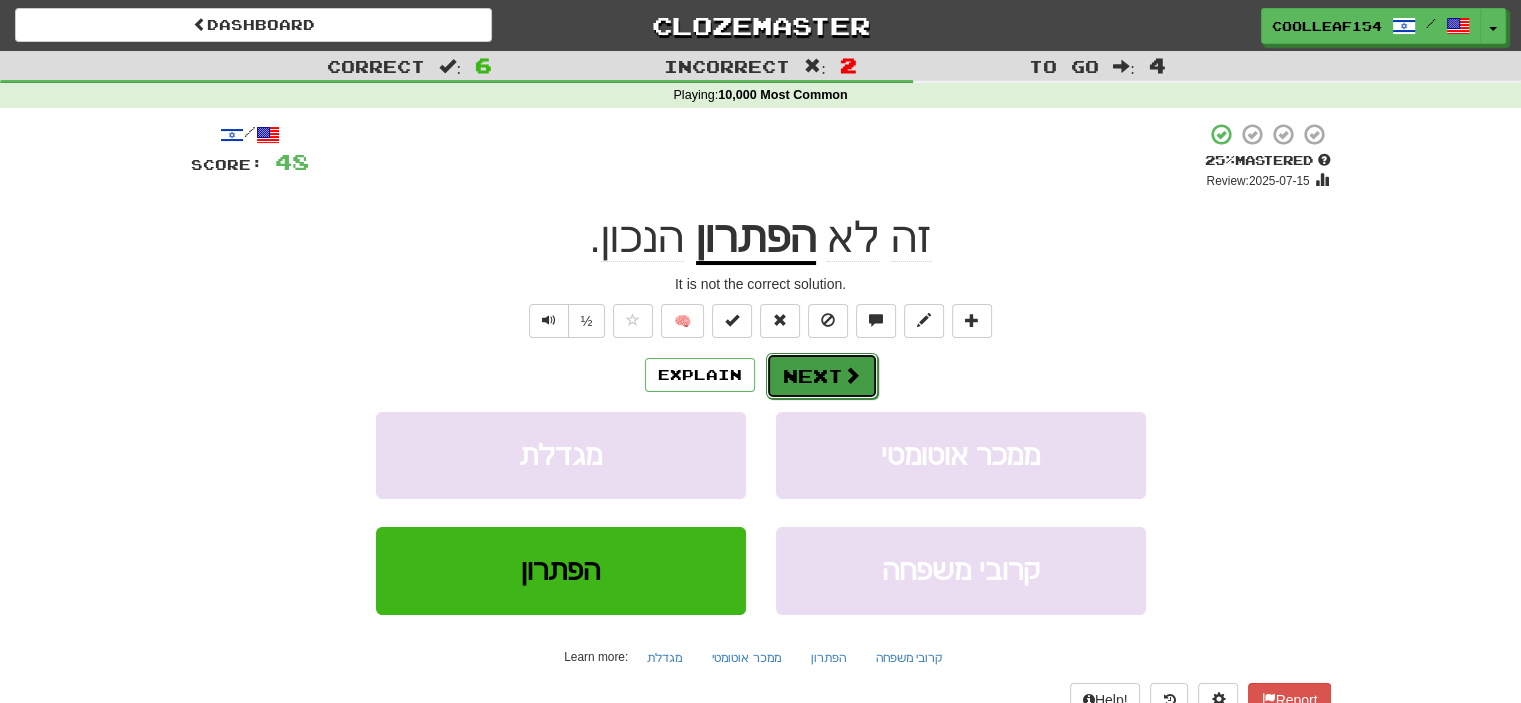 click at bounding box center (852, 375) 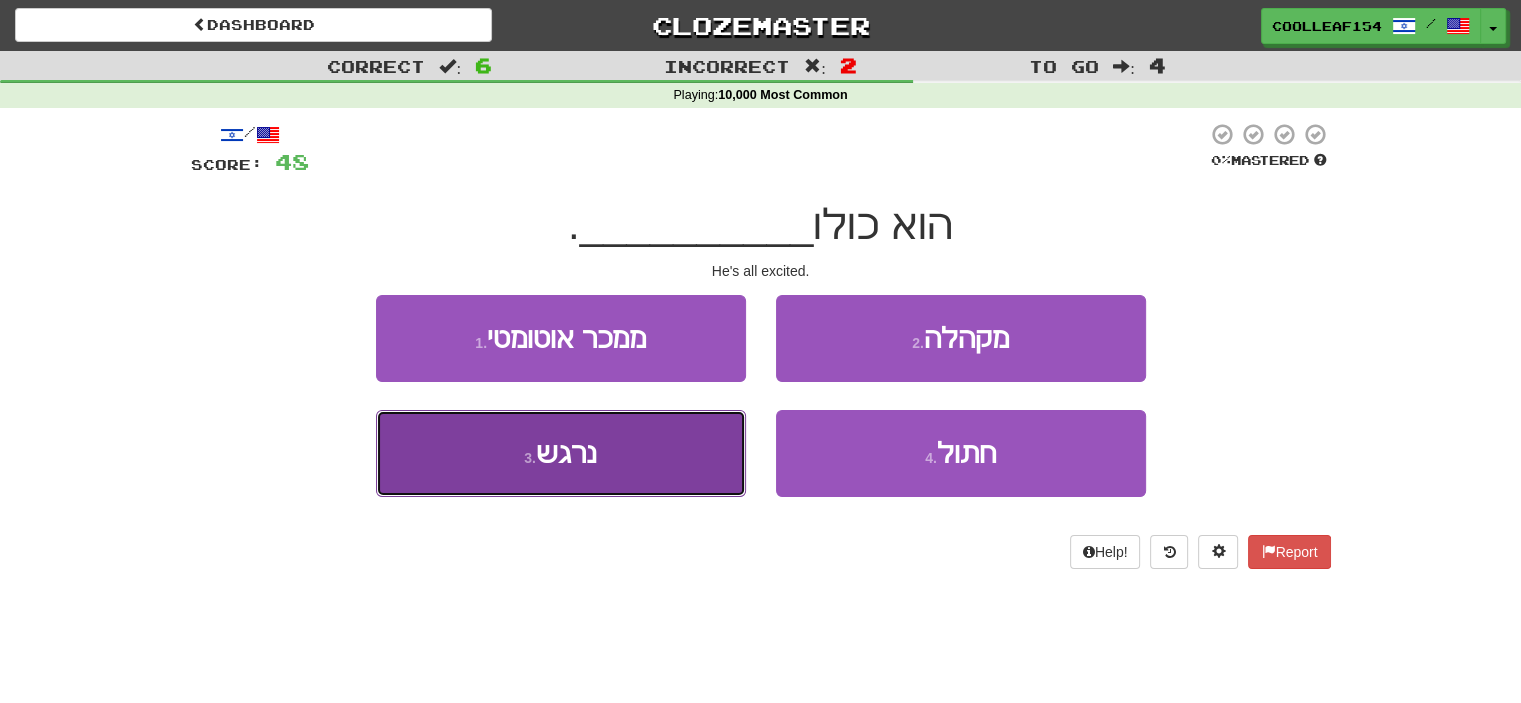 click on "3 .  נרגש" at bounding box center (561, 453) 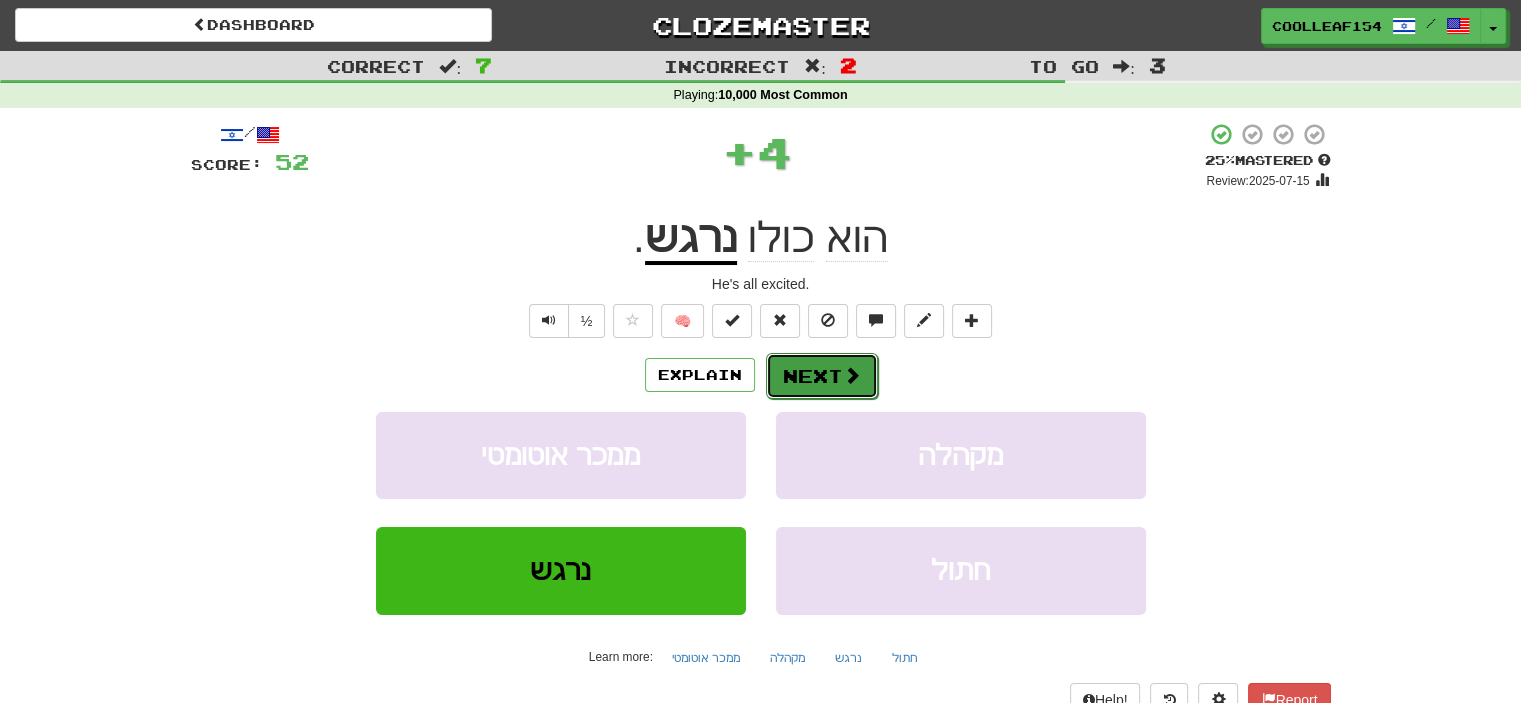 click on "Next" at bounding box center (822, 376) 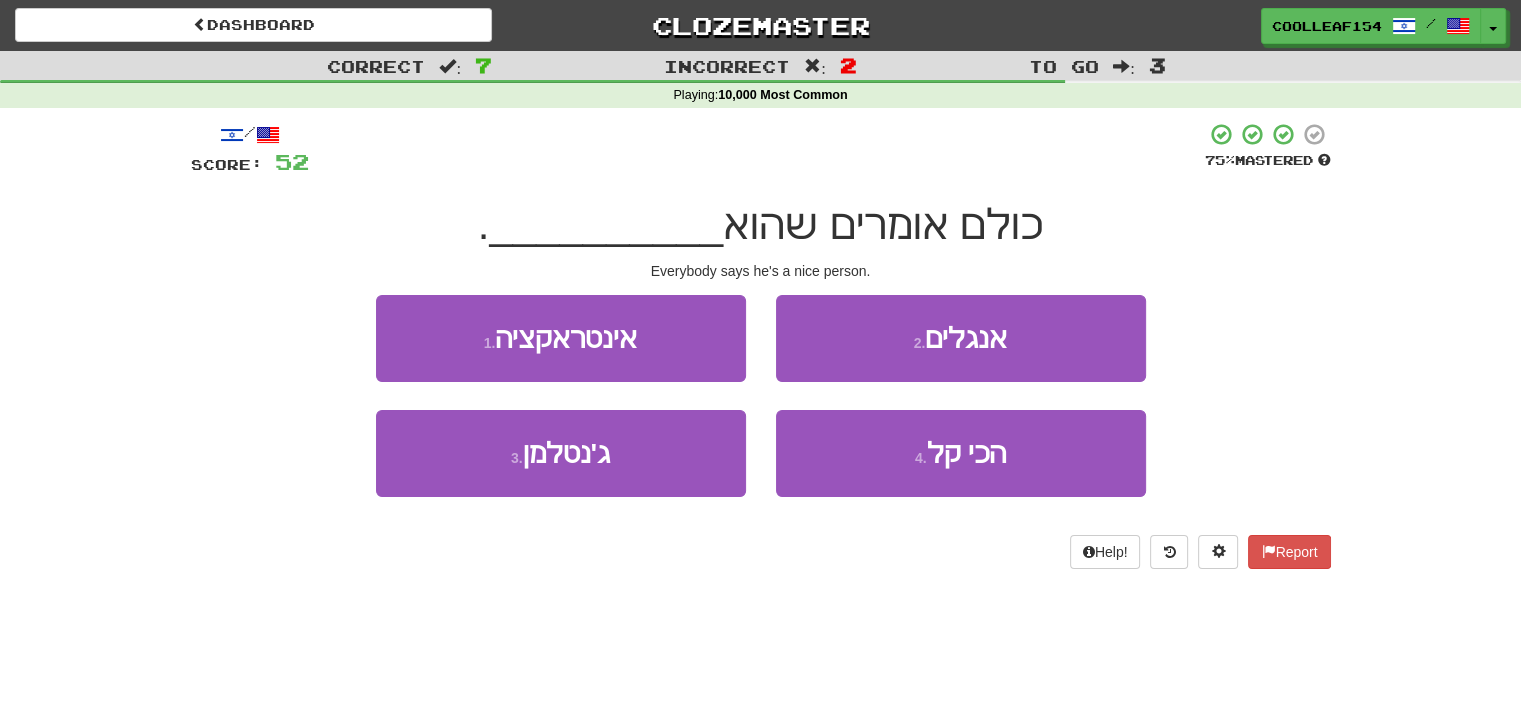 drag, startPoint x: 830, startPoint y: 361, endPoint x: 1355, endPoint y: 343, distance: 525.3085 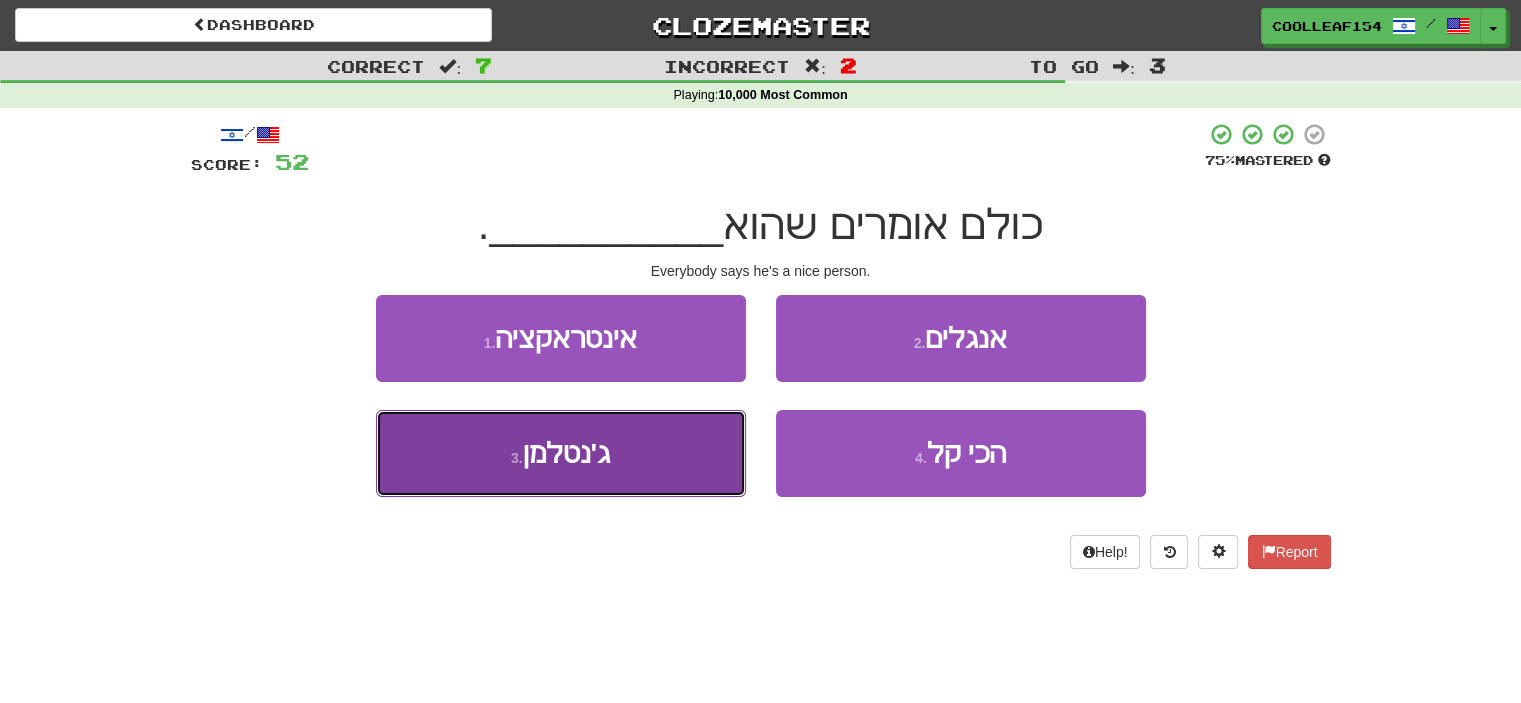 click on "[NAME] ran" at bounding box center (561, 453) 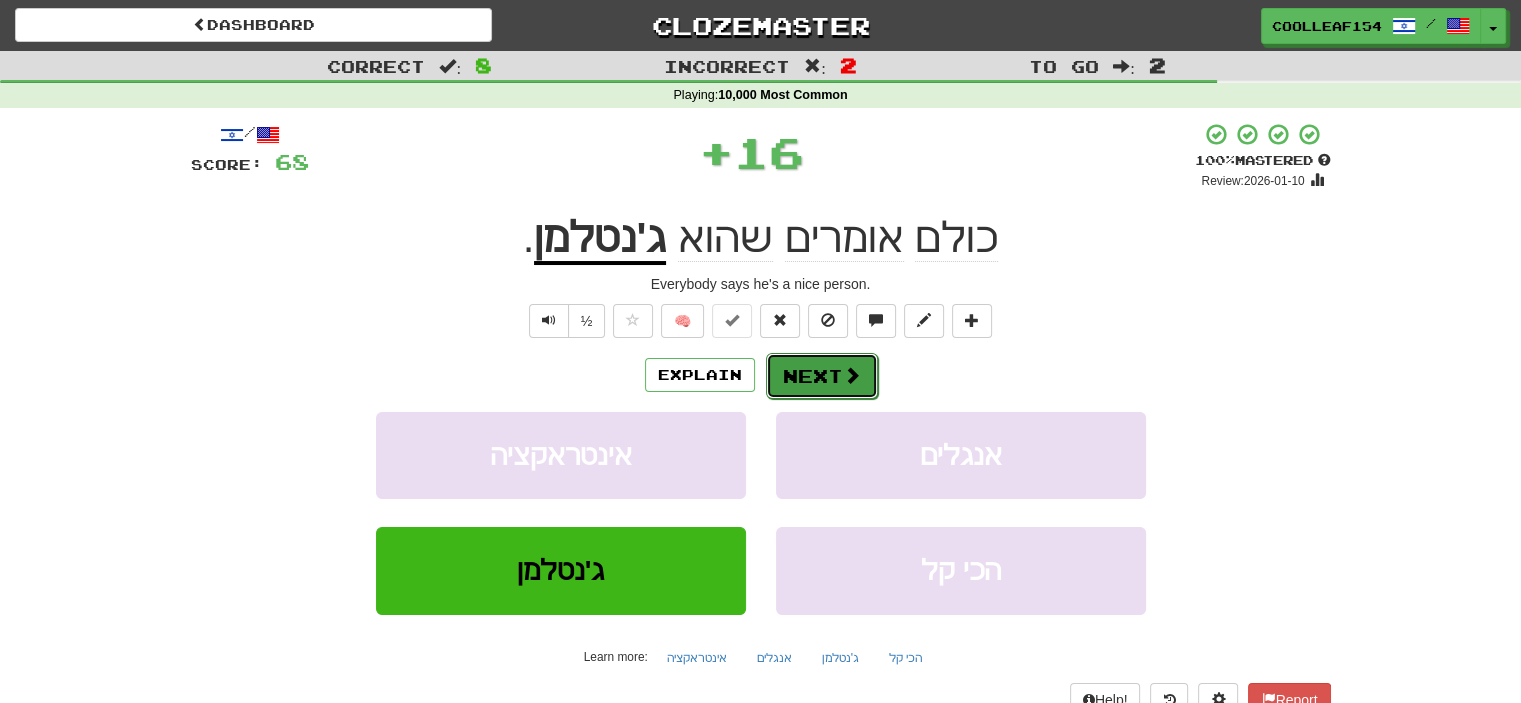 click on "Next" at bounding box center [822, 376] 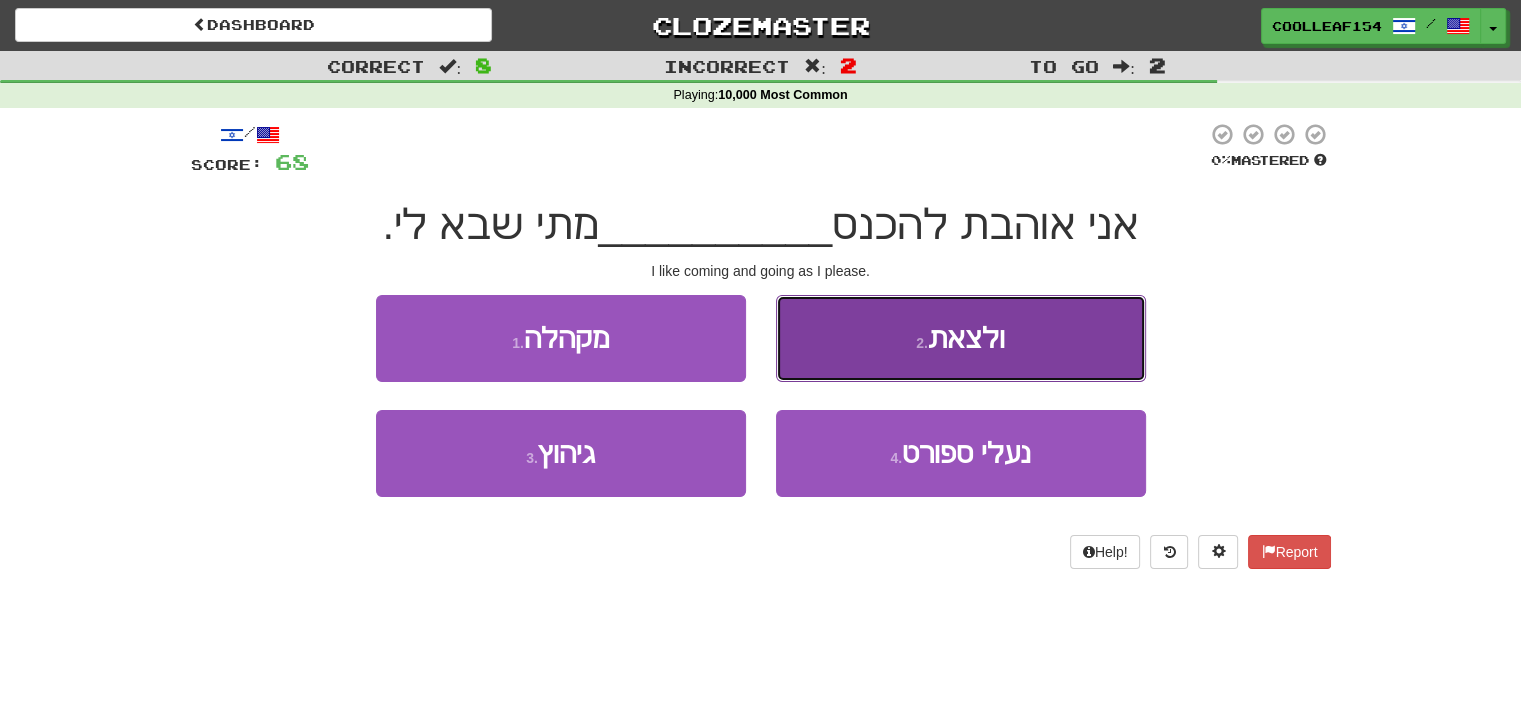 click on "2 .  ולצאת" at bounding box center (961, 338) 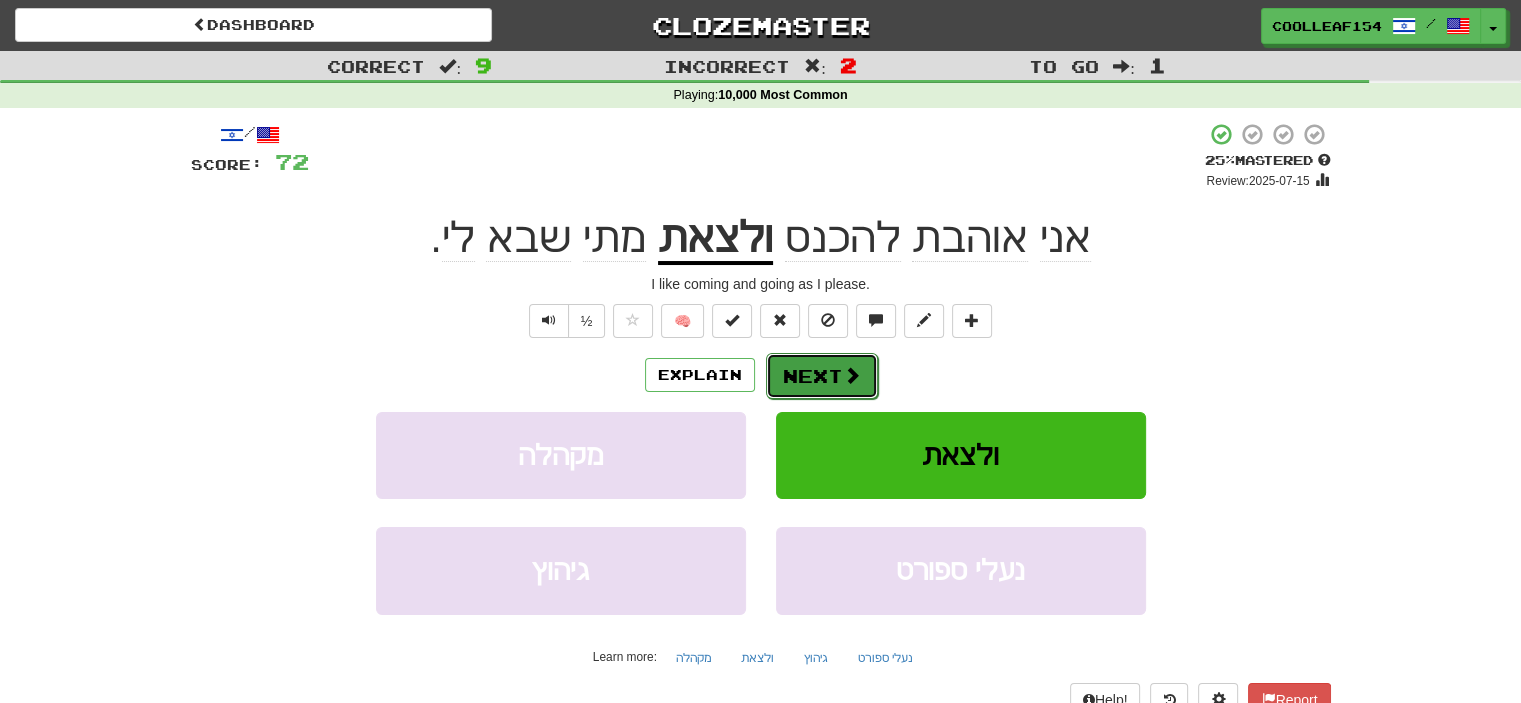 click on "Next" at bounding box center [822, 376] 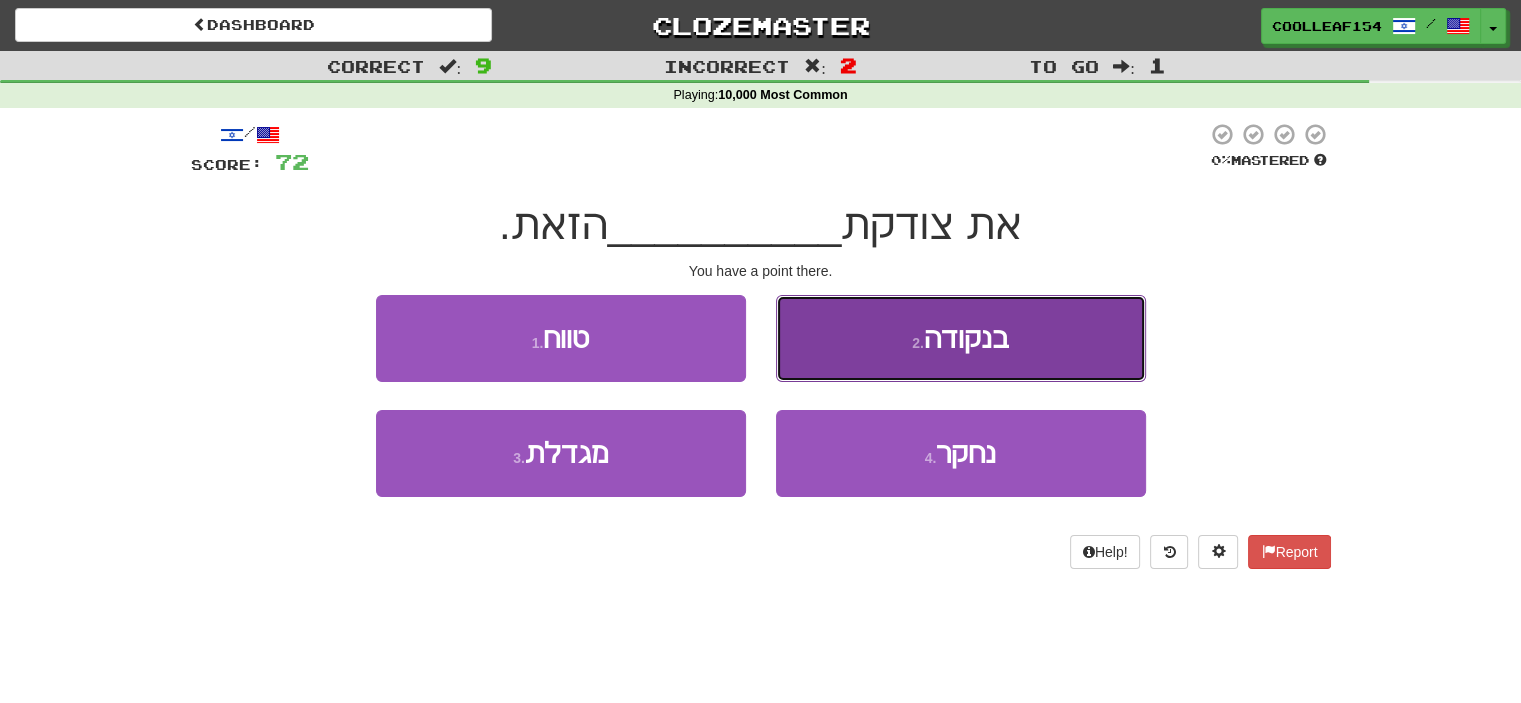 click on "2 .  בנקודה" at bounding box center [961, 338] 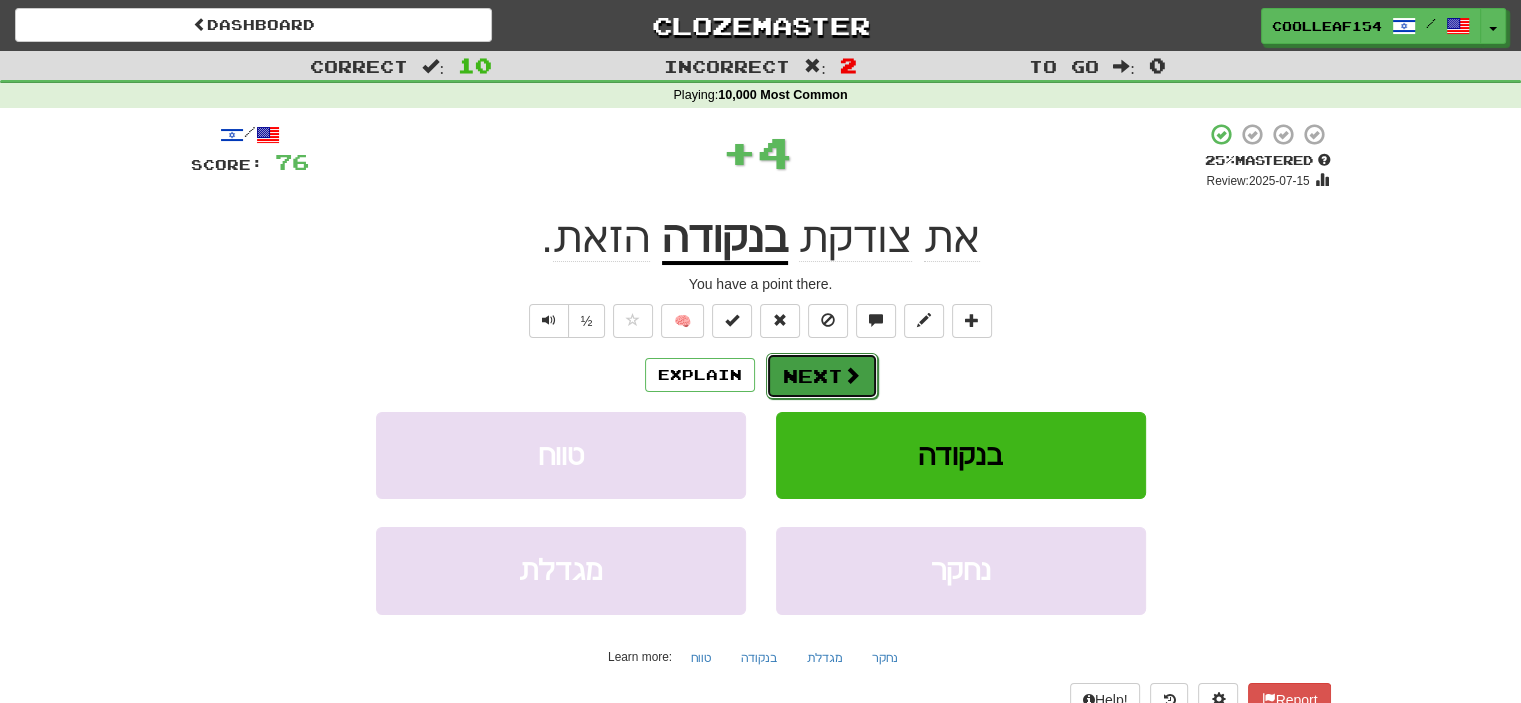 click on "Next" at bounding box center [822, 376] 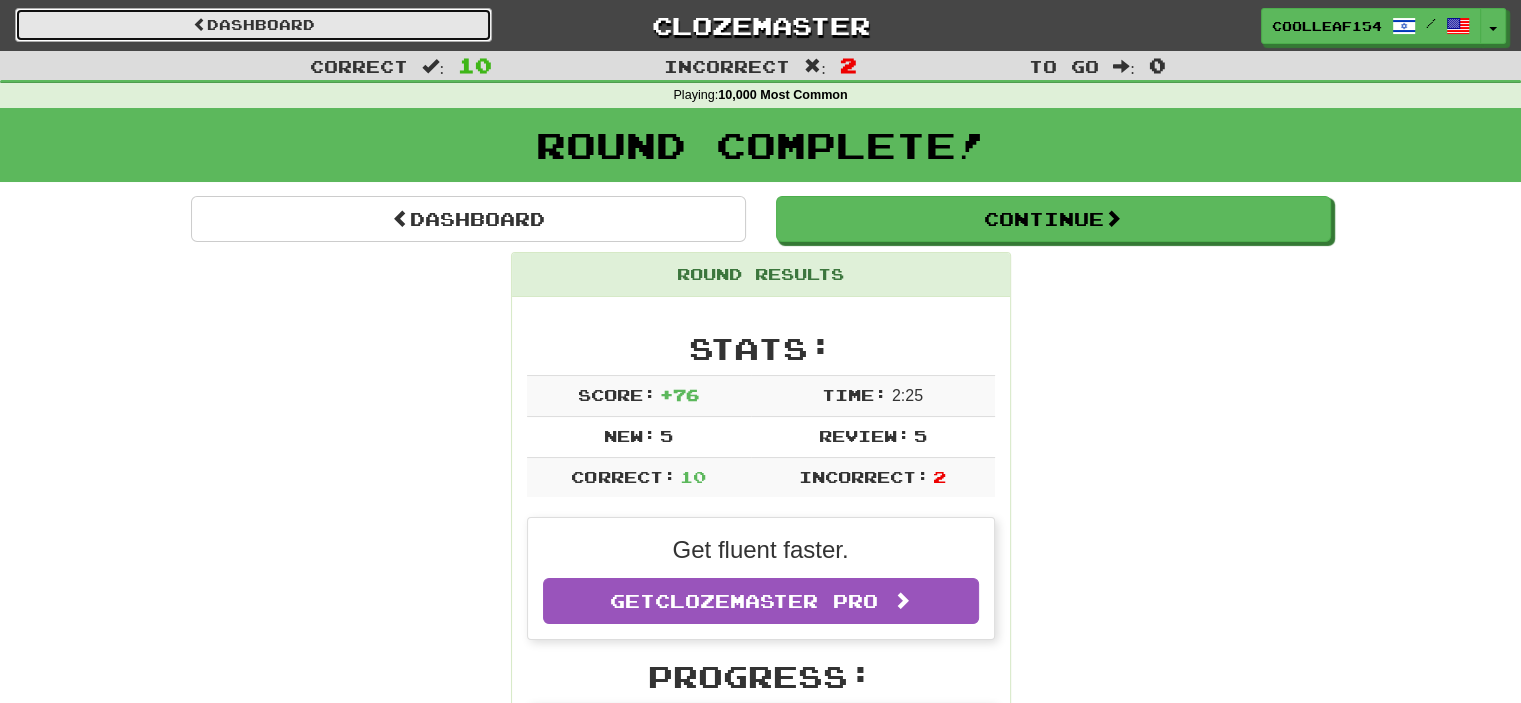 click on "Dashboard" at bounding box center [253, 25] 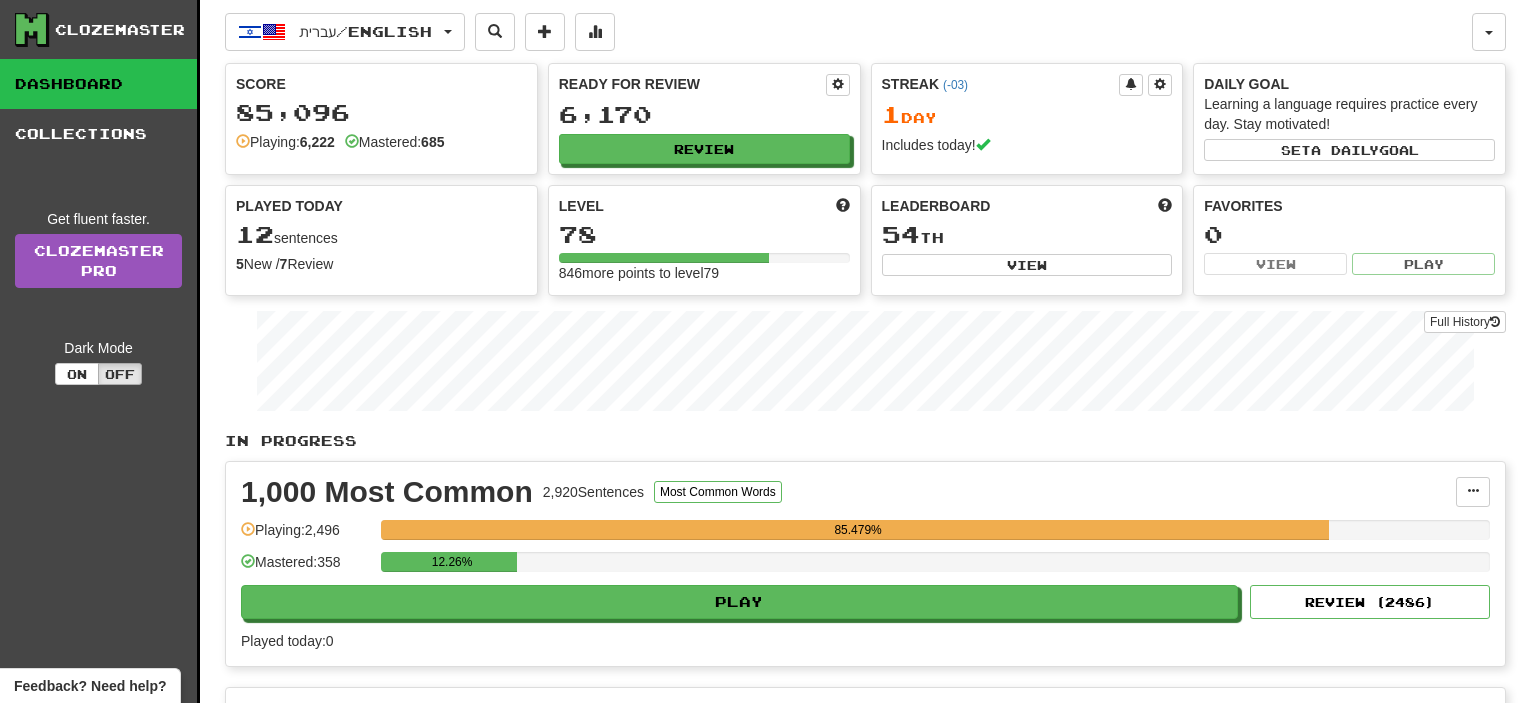 scroll, scrollTop: 0, scrollLeft: 0, axis: both 